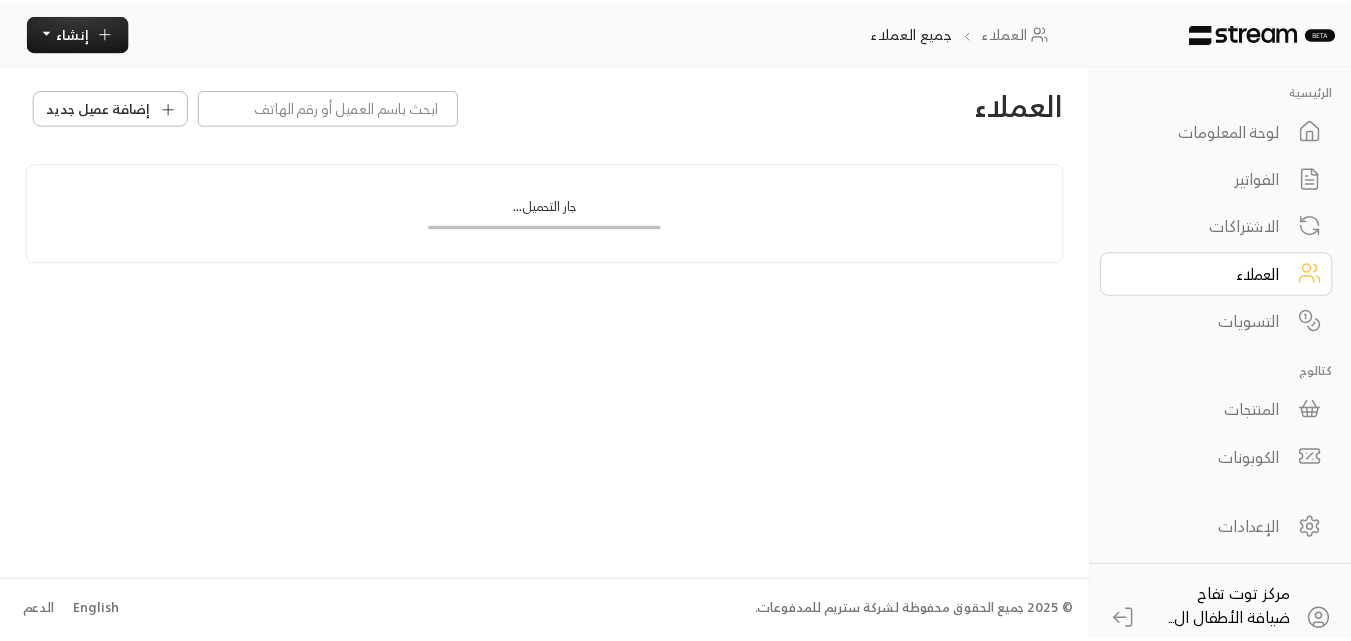 scroll, scrollTop: 0, scrollLeft: 0, axis: both 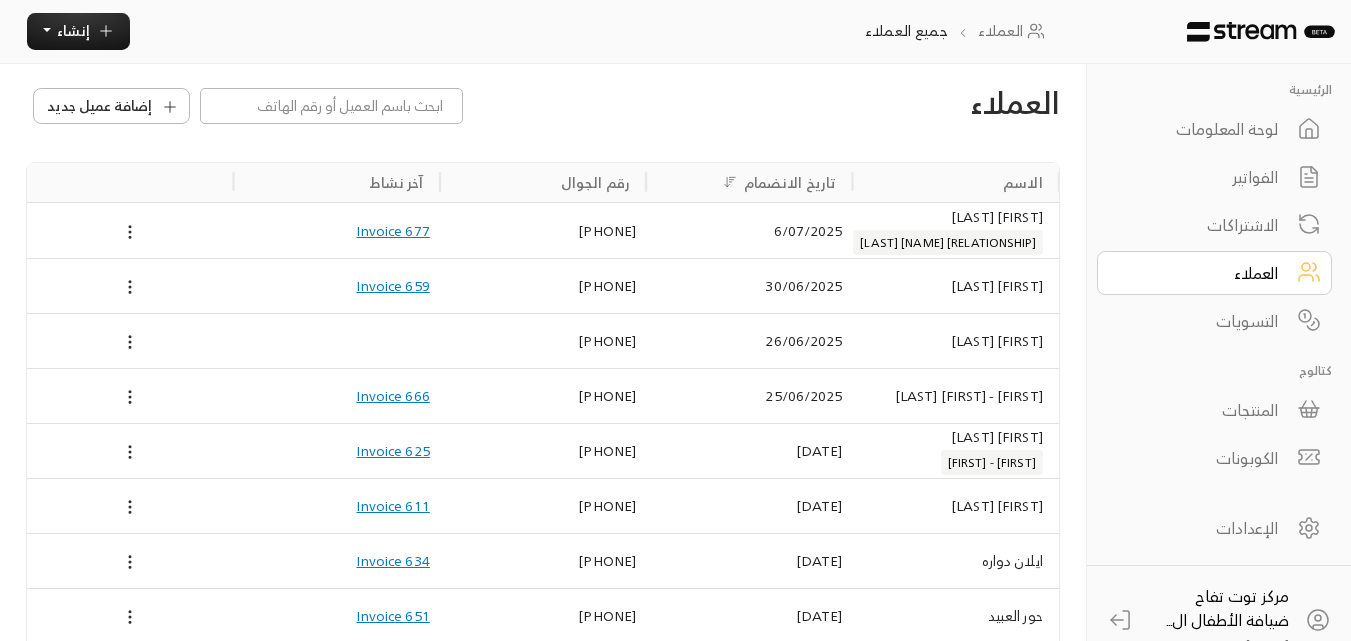 click on "الفواتير" at bounding box center (1201, 177) 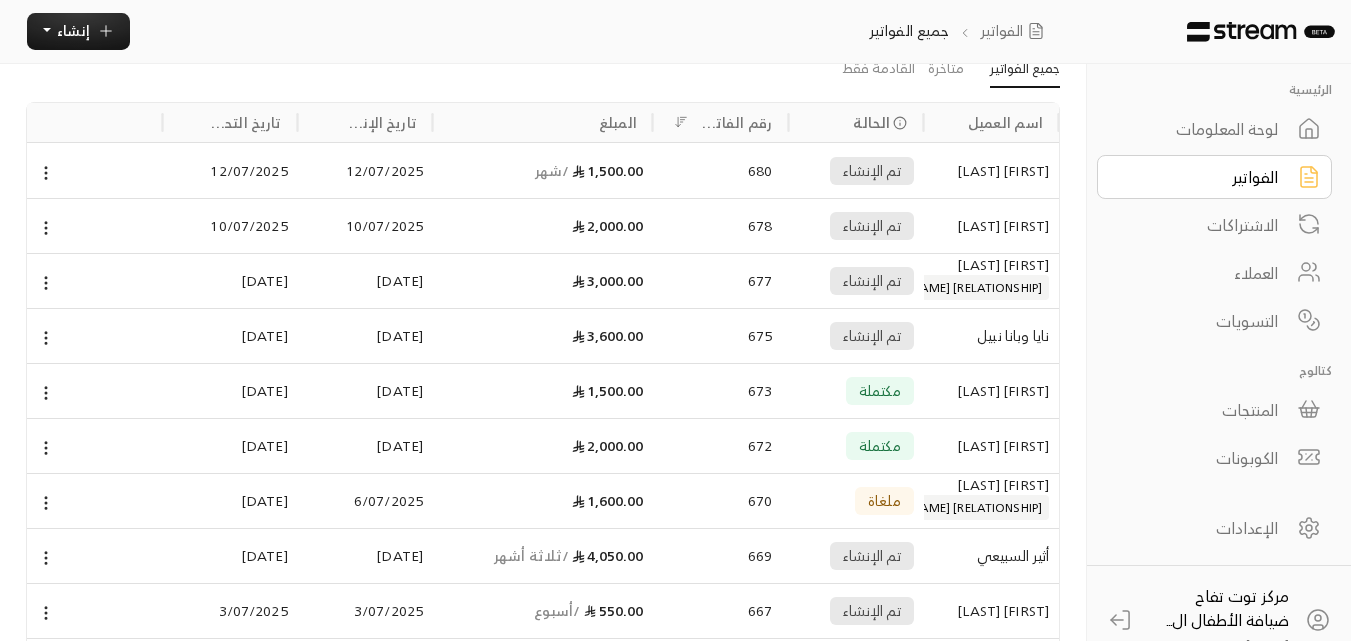 scroll, scrollTop: 292, scrollLeft: 0, axis: vertical 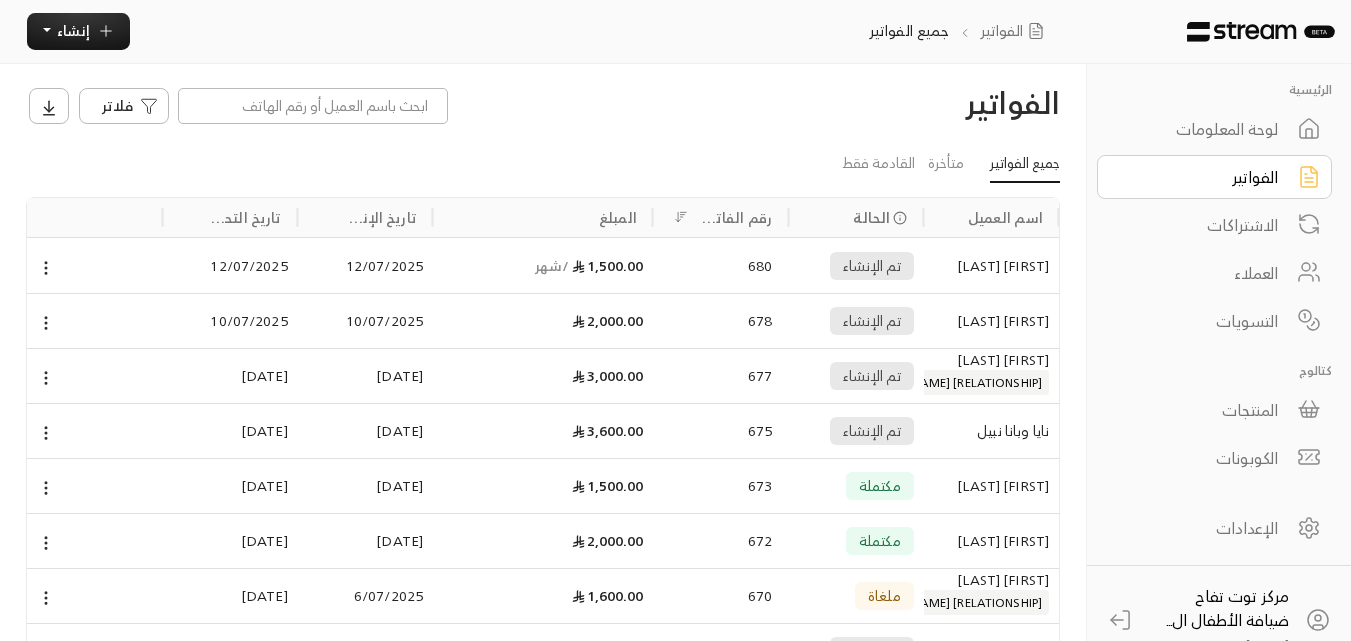 drag, startPoint x: 46, startPoint y: 363, endPoint x: 461, endPoint y: 680, distance: 522.2203 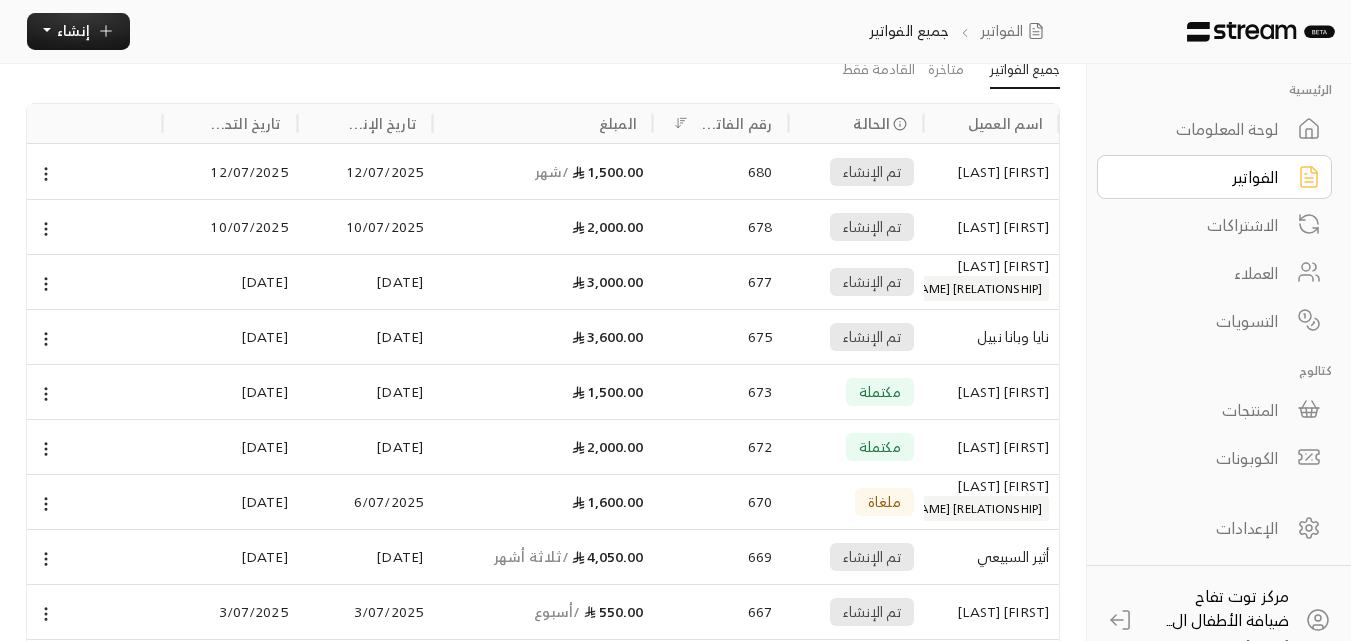 scroll, scrollTop: 92, scrollLeft: 0, axis: vertical 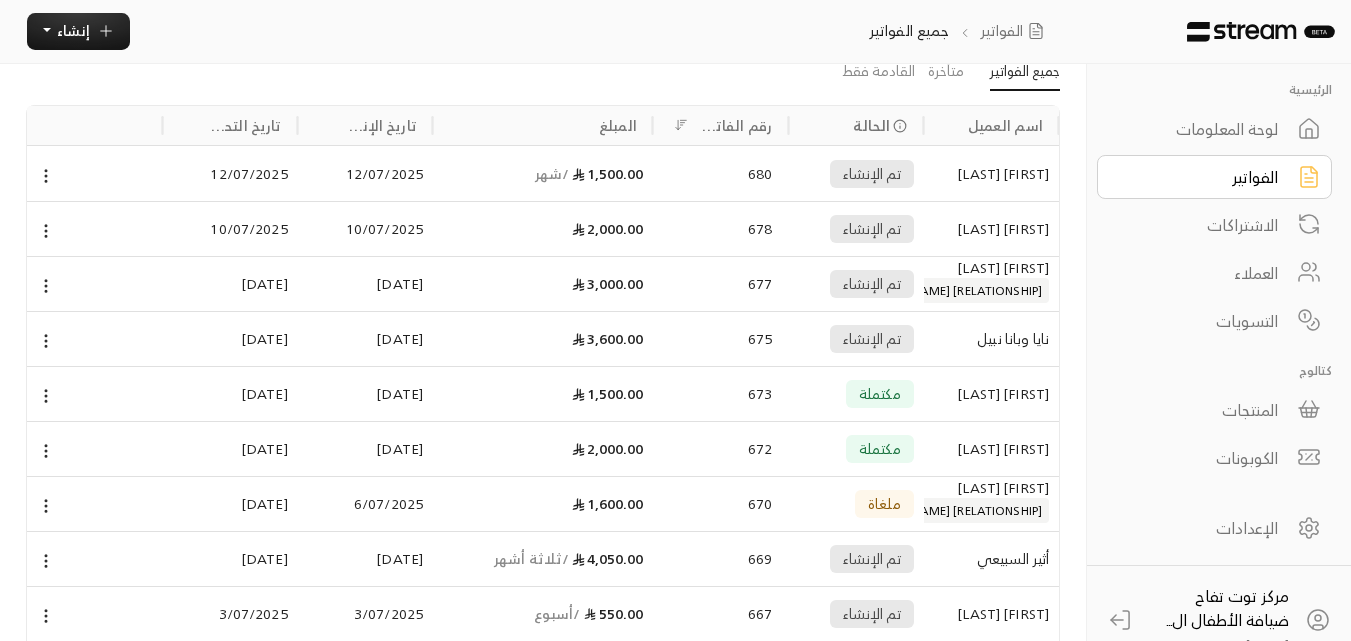 click on "العملاء" at bounding box center (1201, 273) 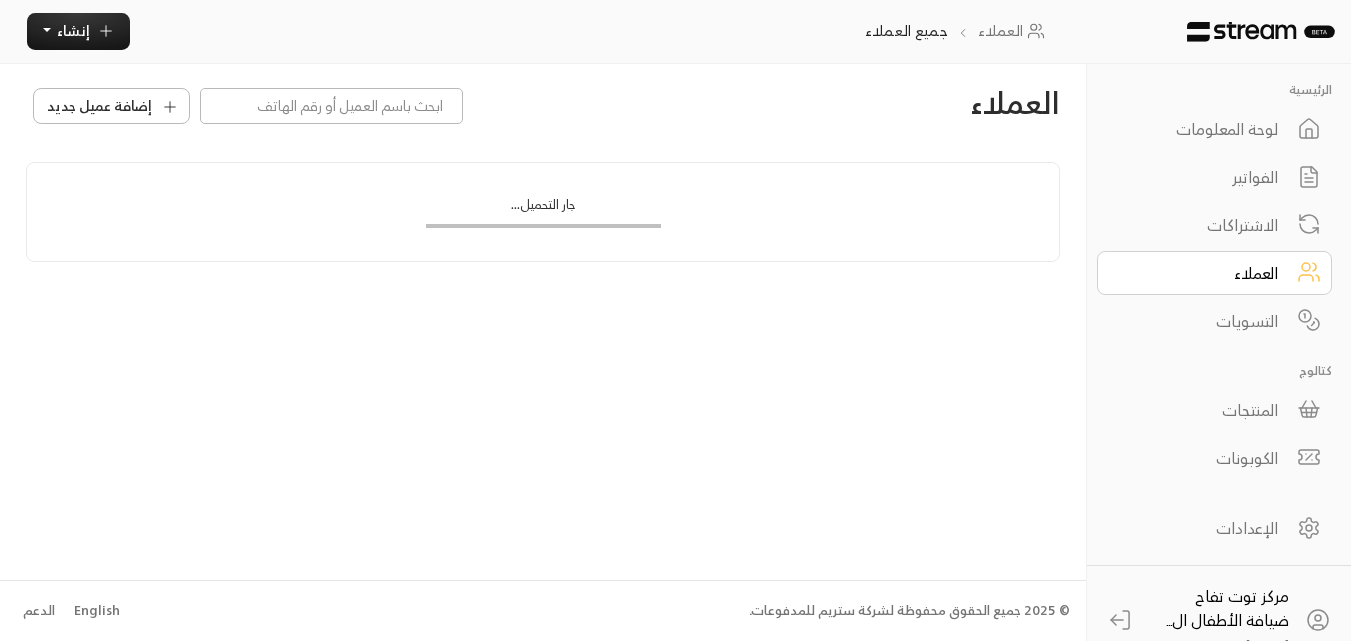 scroll, scrollTop: 0, scrollLeft: 0, axis: both 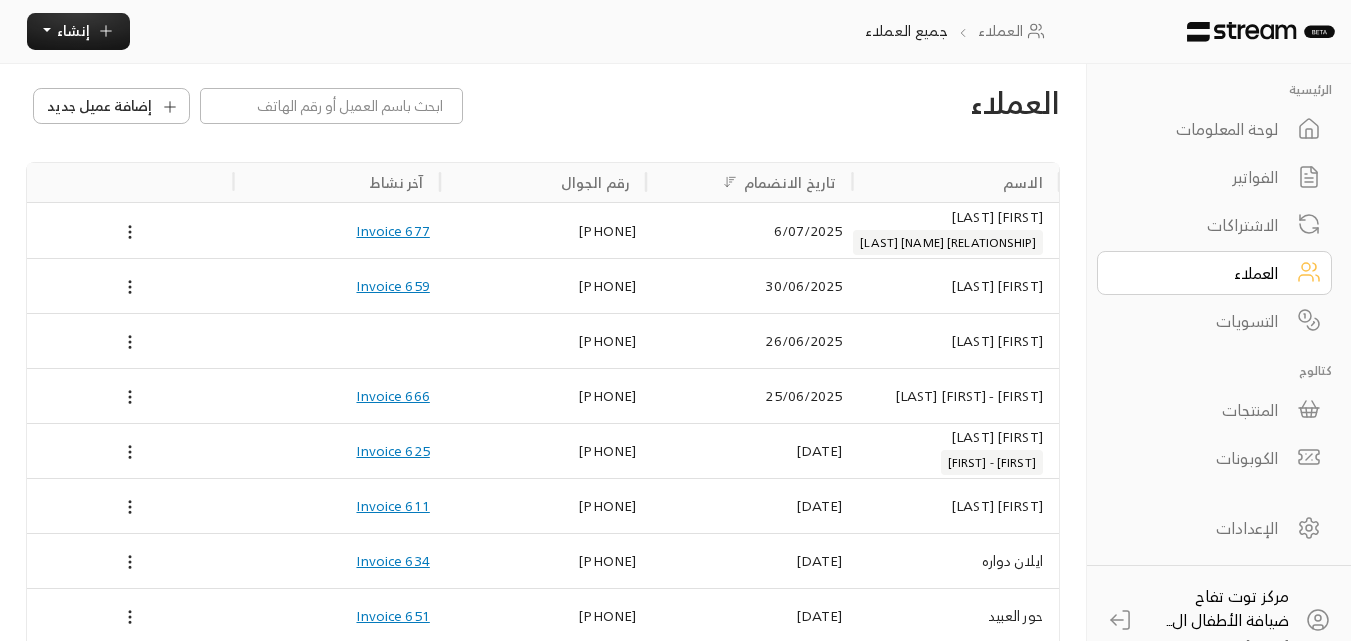 click on "الفواتير" at bounding box center (1214, 177) 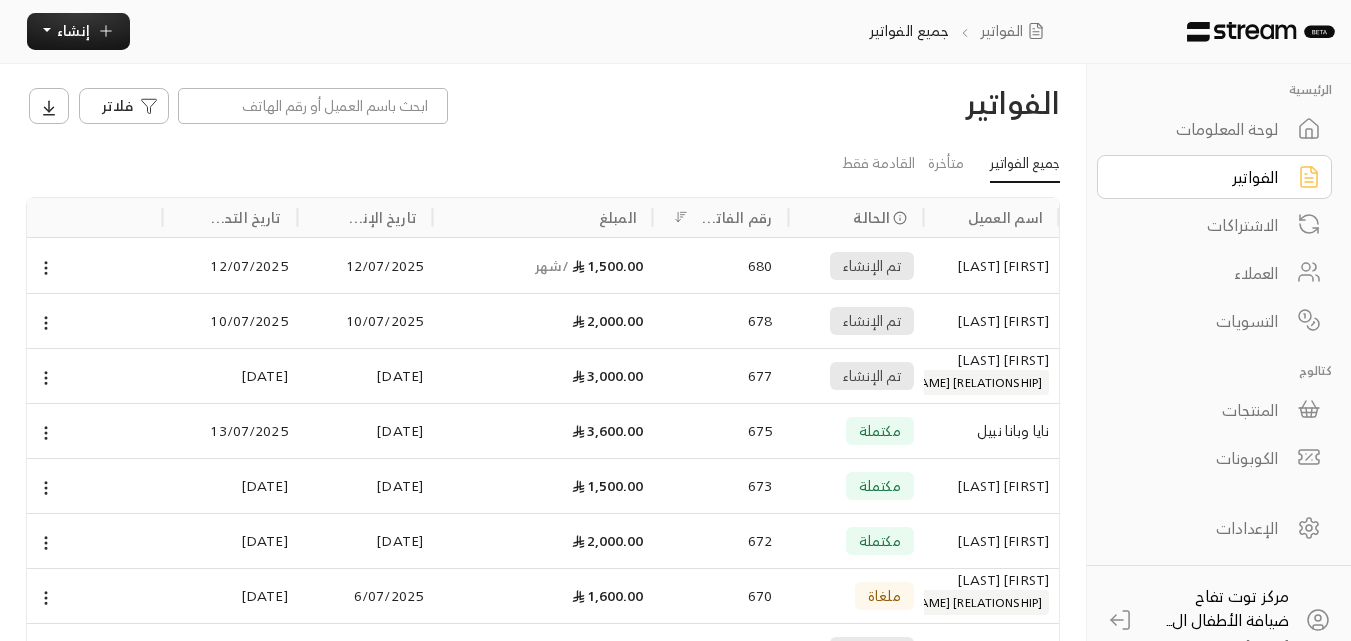 click at bounding box center [836, 217] 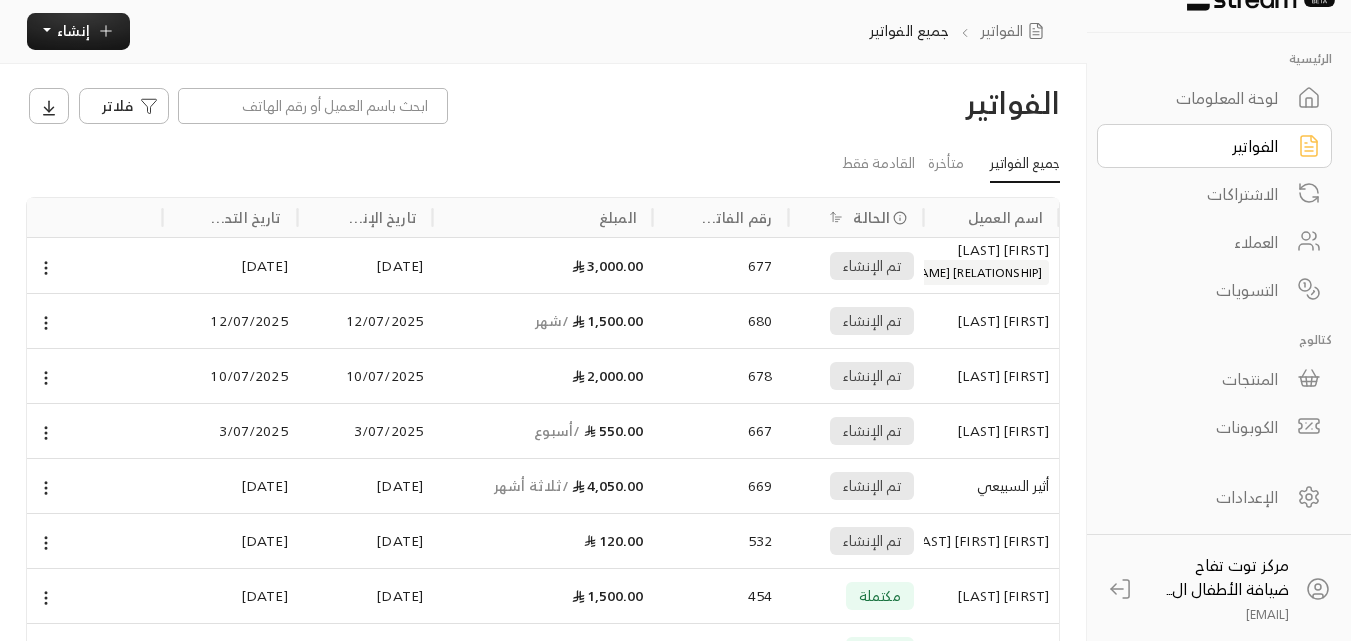 scroll, scrollTop: 40, scrollLeft: 0, axis: vertical 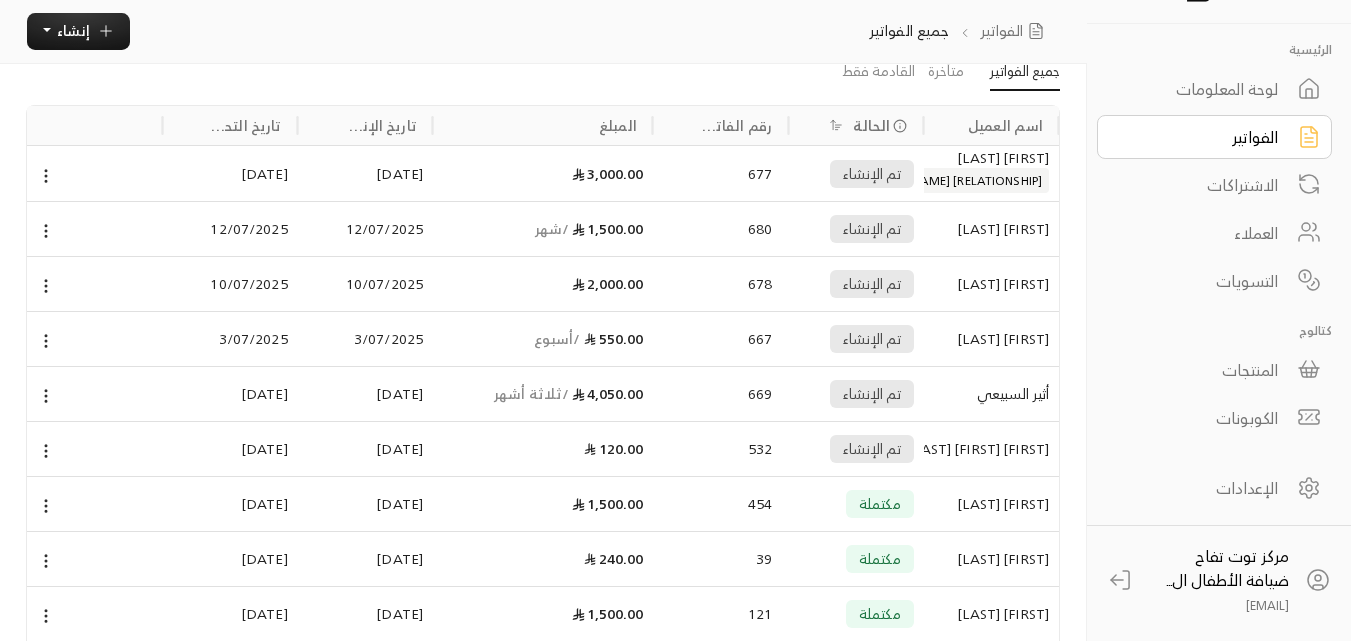 click on "الاشتراكات" at bounding box center (1201, 185) 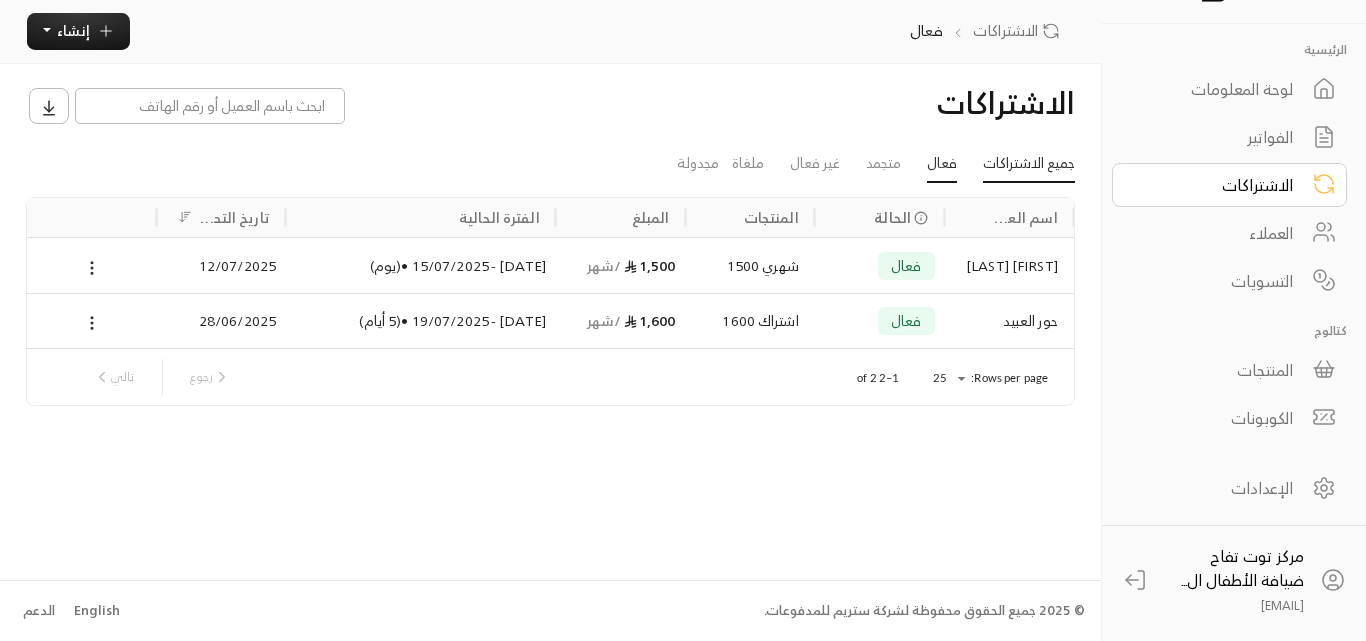 click on "جميع الاشتراكات" at bounding box center [1029, 165] 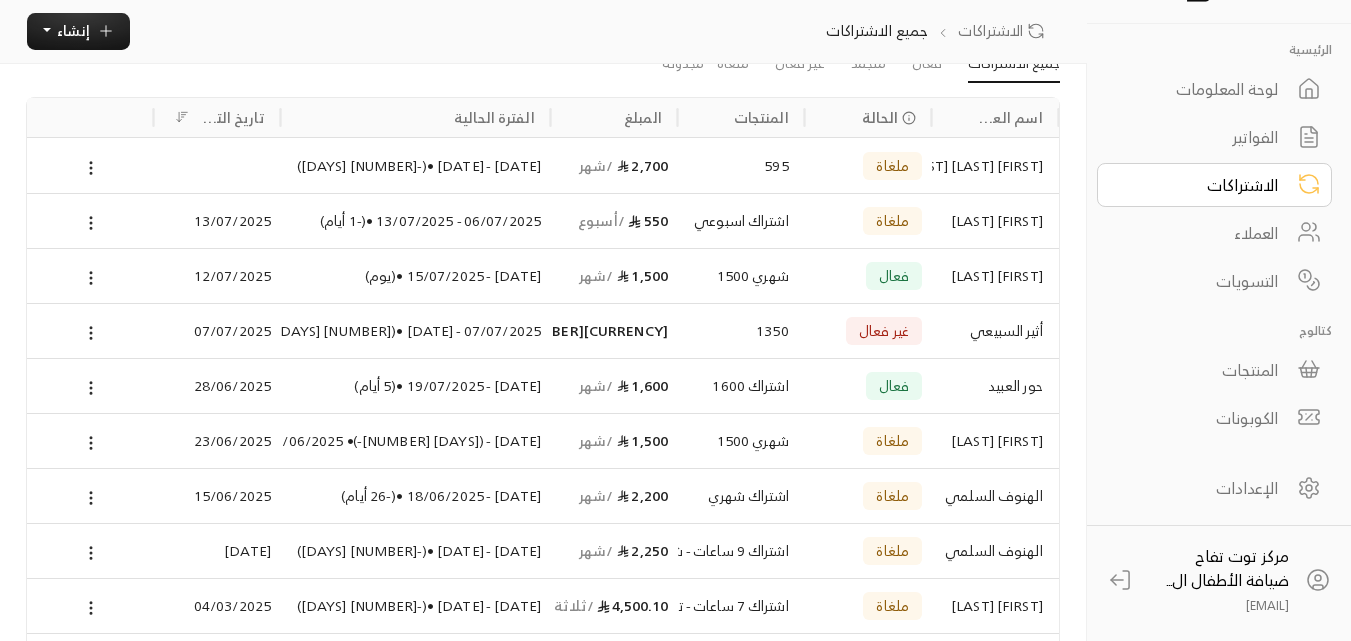 scroll, scrollTop: 200, scrollLeft: 0, axis: vertical 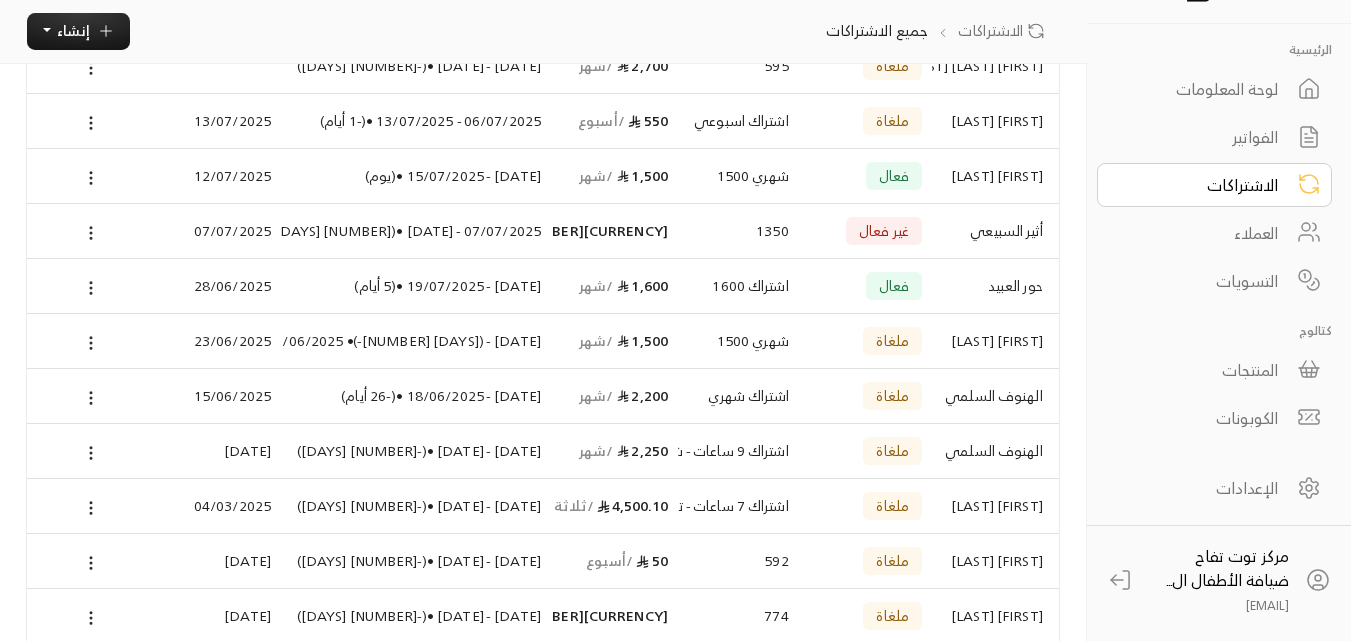 click on "[FIRST] [LAST]" at bounding box center [995, 176] 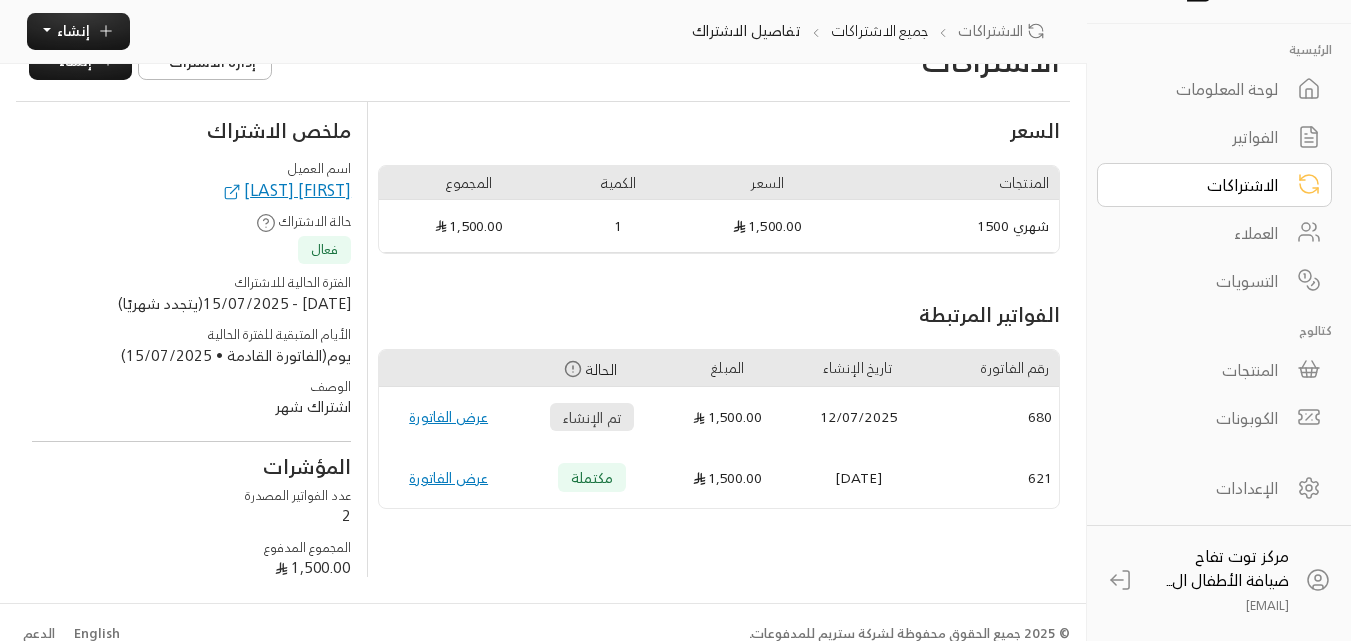 scroll, scrollTop: 65, scrollLeft: 0, axis: vertical 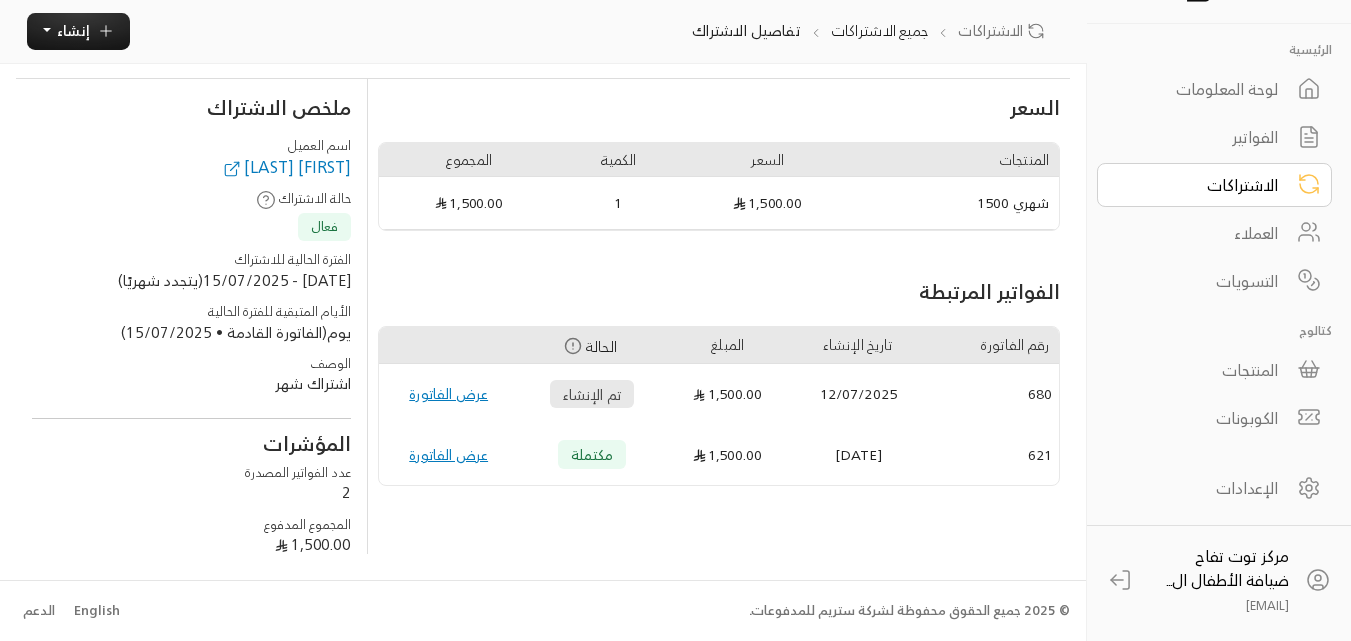 click on "[FIRST] [LAST]" at bounding box center [286, 167] 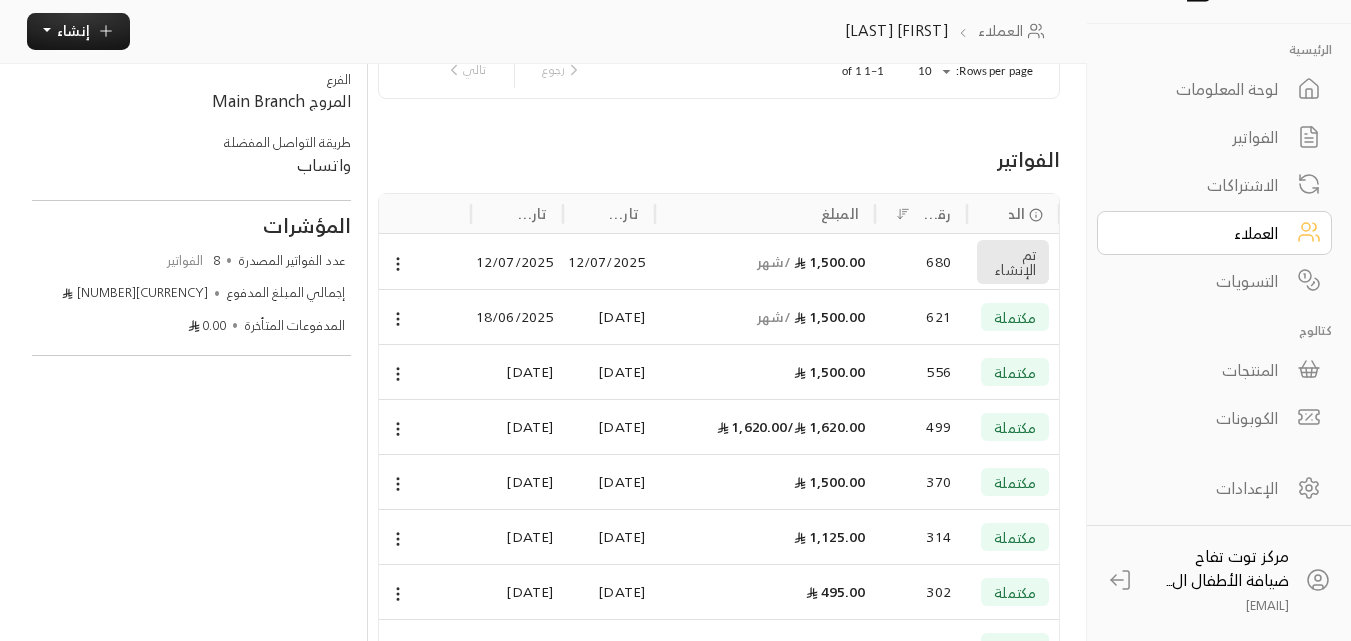 scroll, scrollTop: 279, scrollLeft: 0, axis: vertical 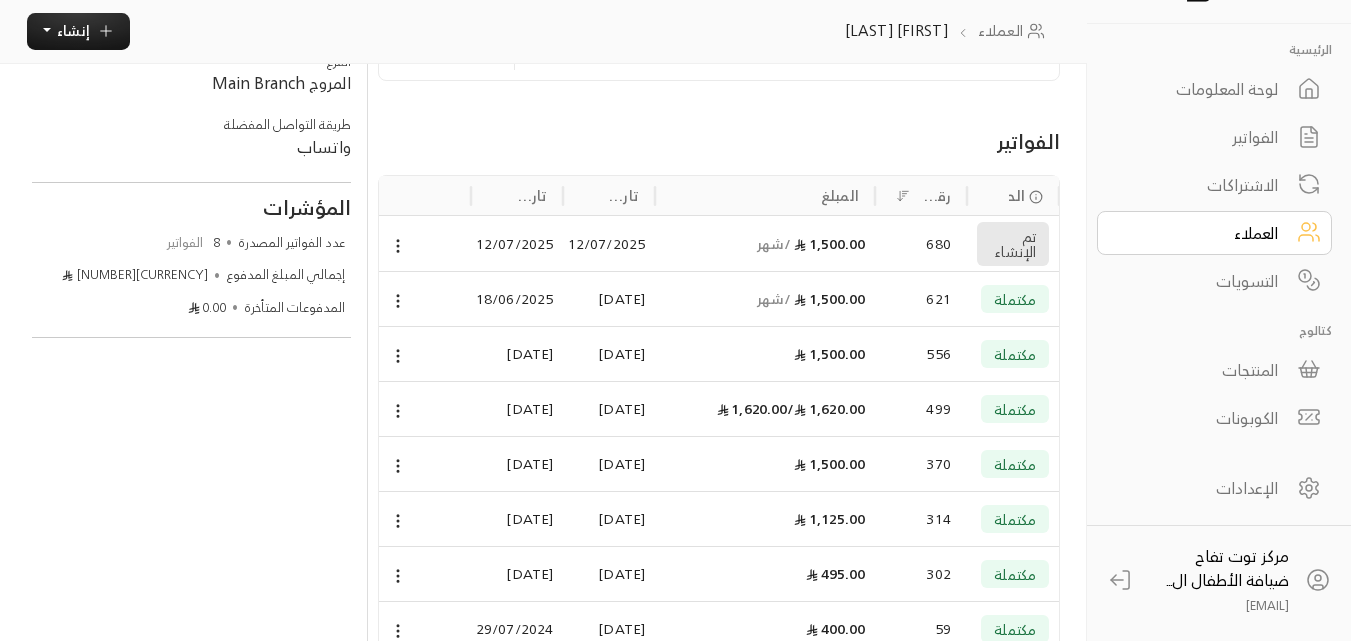 click on "680" at bounding box center [920, 244] 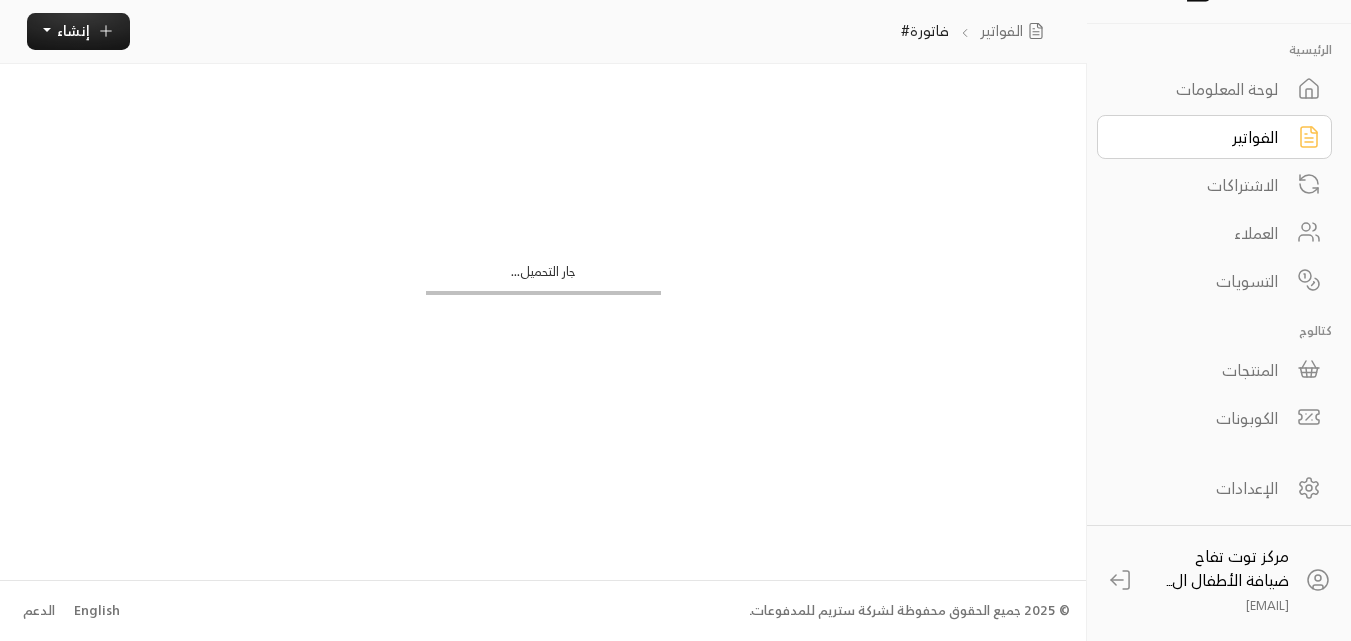 scroll, scrollTop: 0, scrollLeft: 0, axis: both 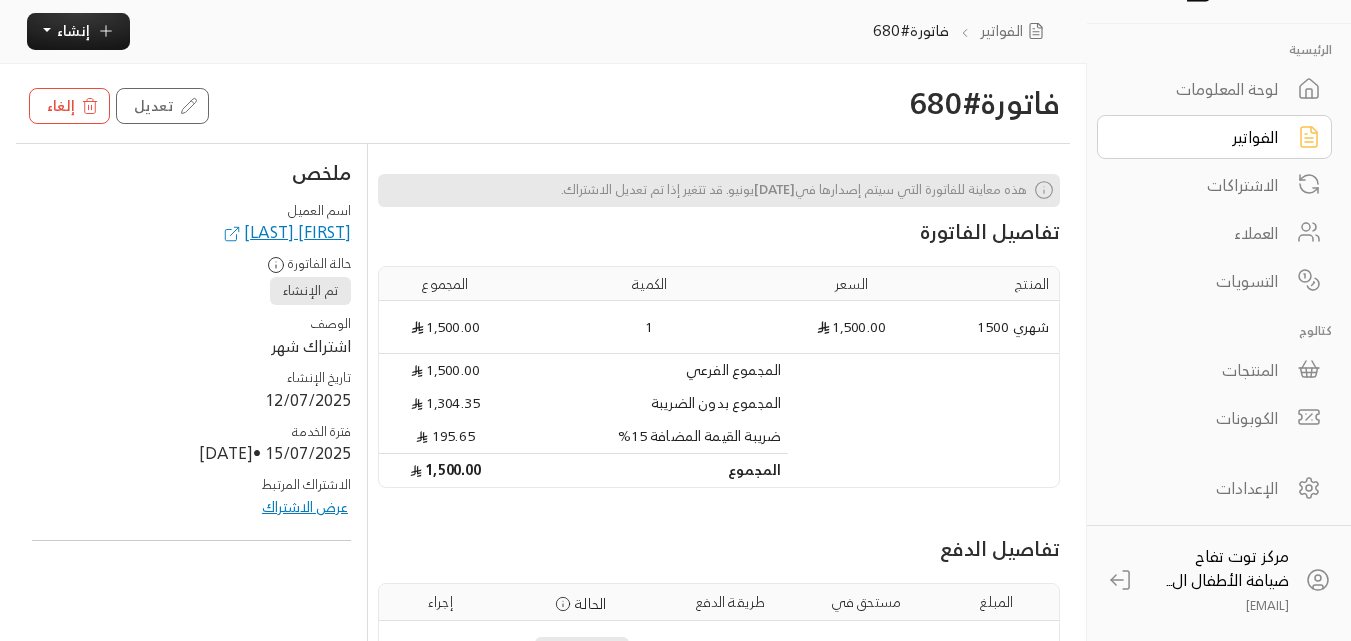 click on "الفواتير" at bounding box center (1201, 137) 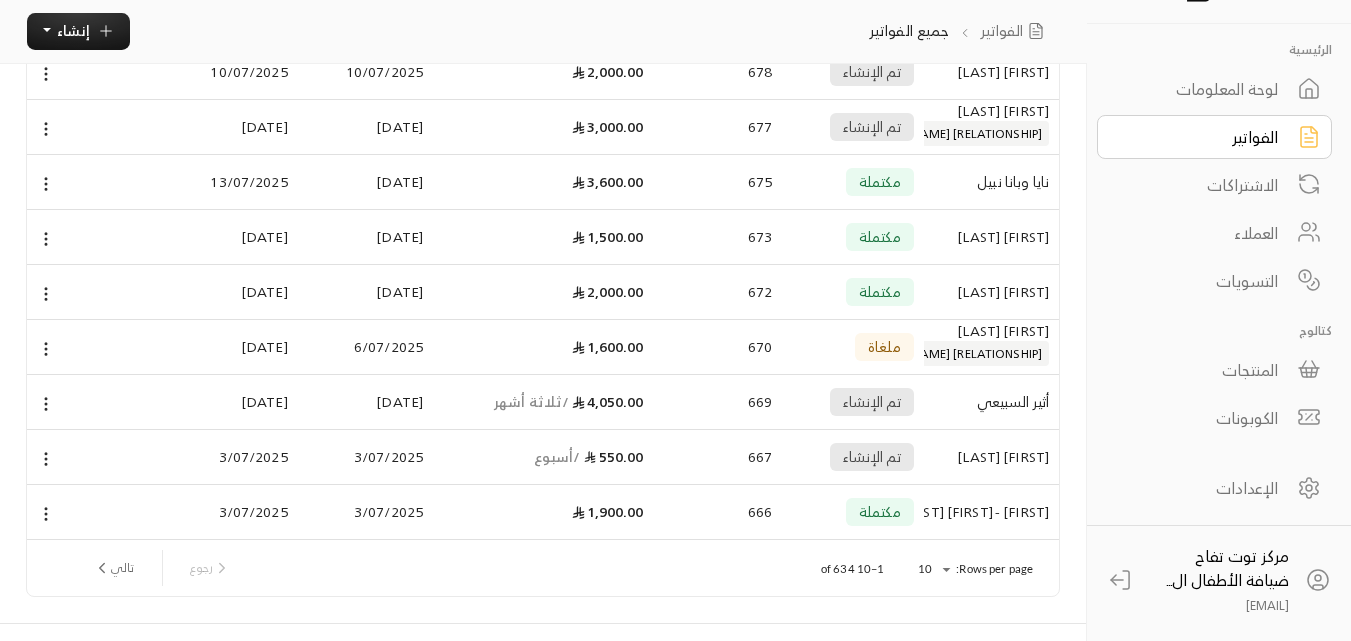 scroll, scrollTop: 292, scrollLeft: 0, axis: vertical 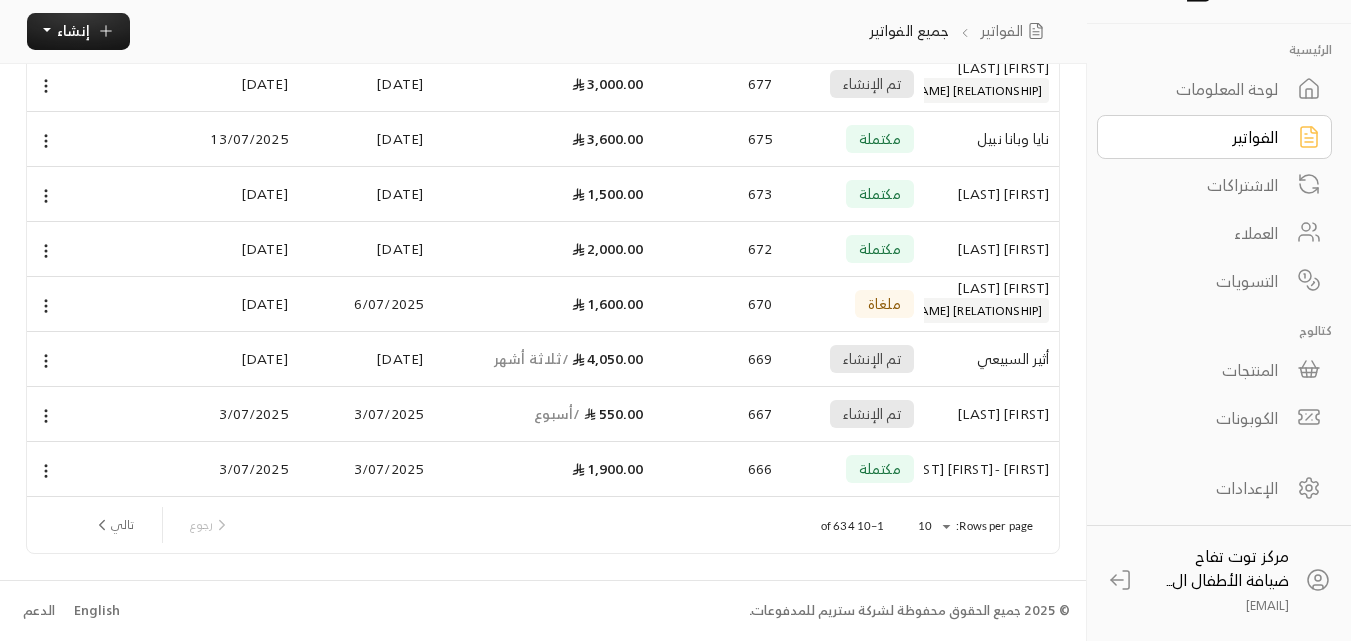 click on "العملاء" at bounding box center [1201, 233] 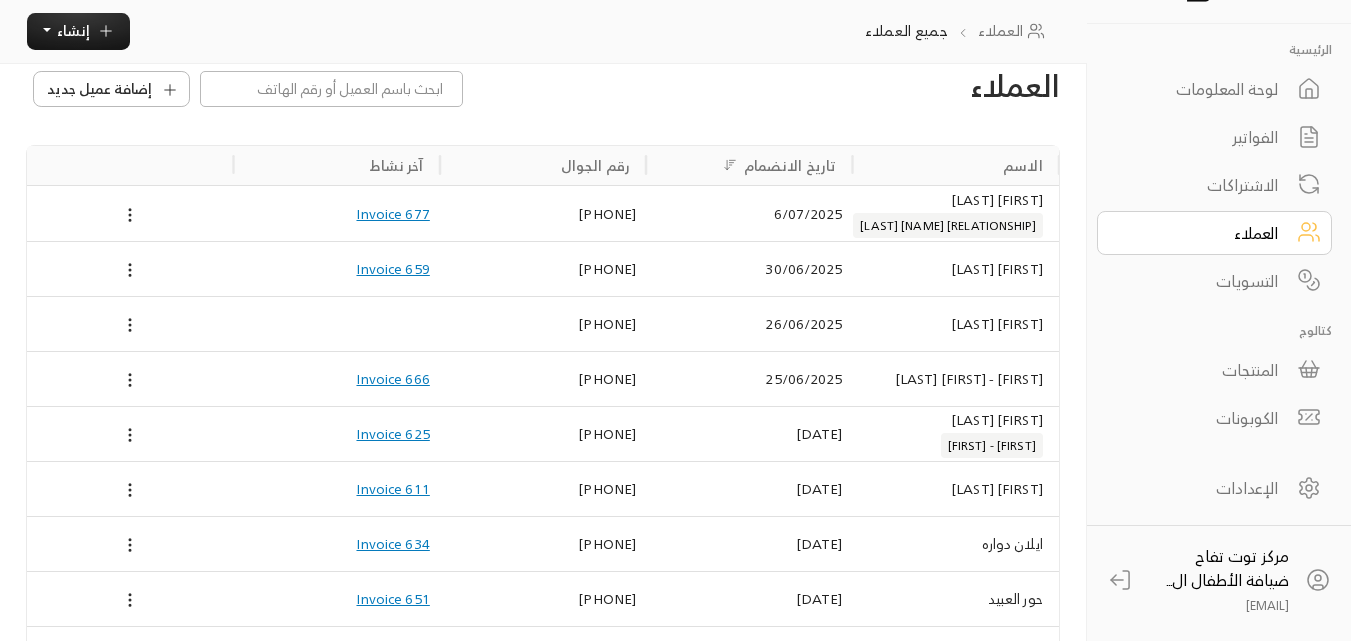 scroll, scrollTop: 0, scrollLeft: 0, axis: both 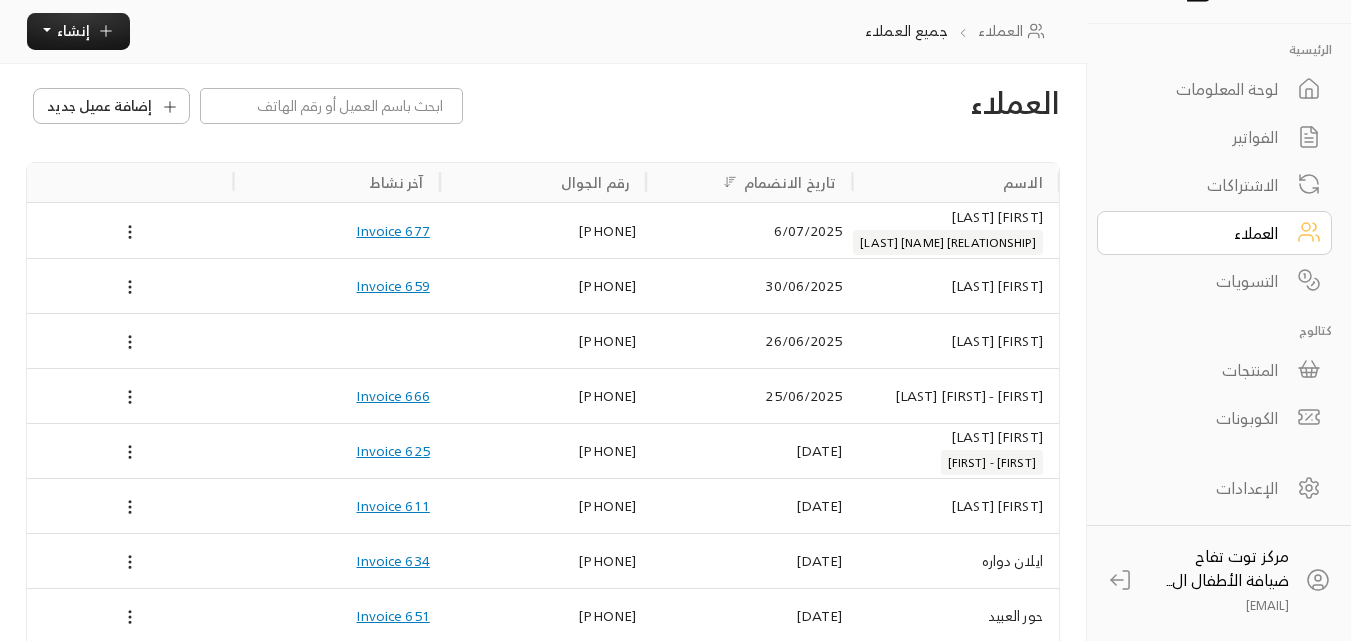 click on "التسويات" at bounding box center [1201, 281] 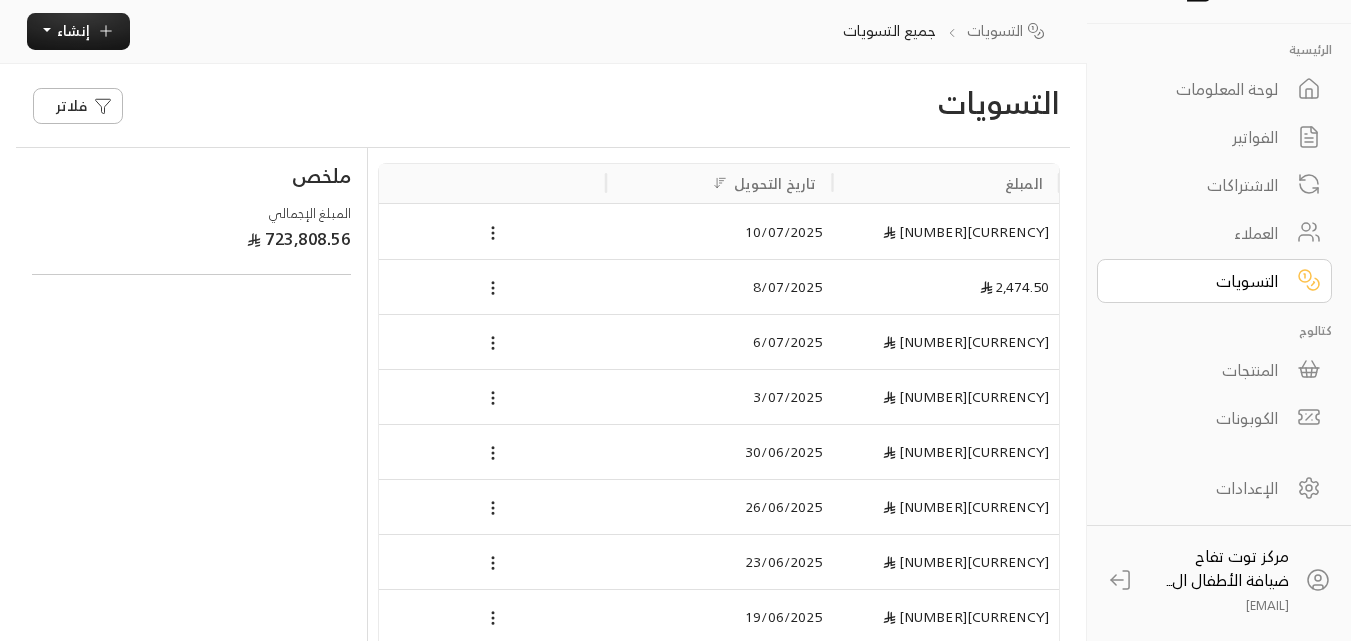 click on "الاشتراكات" at bounding box center (1201, 185) 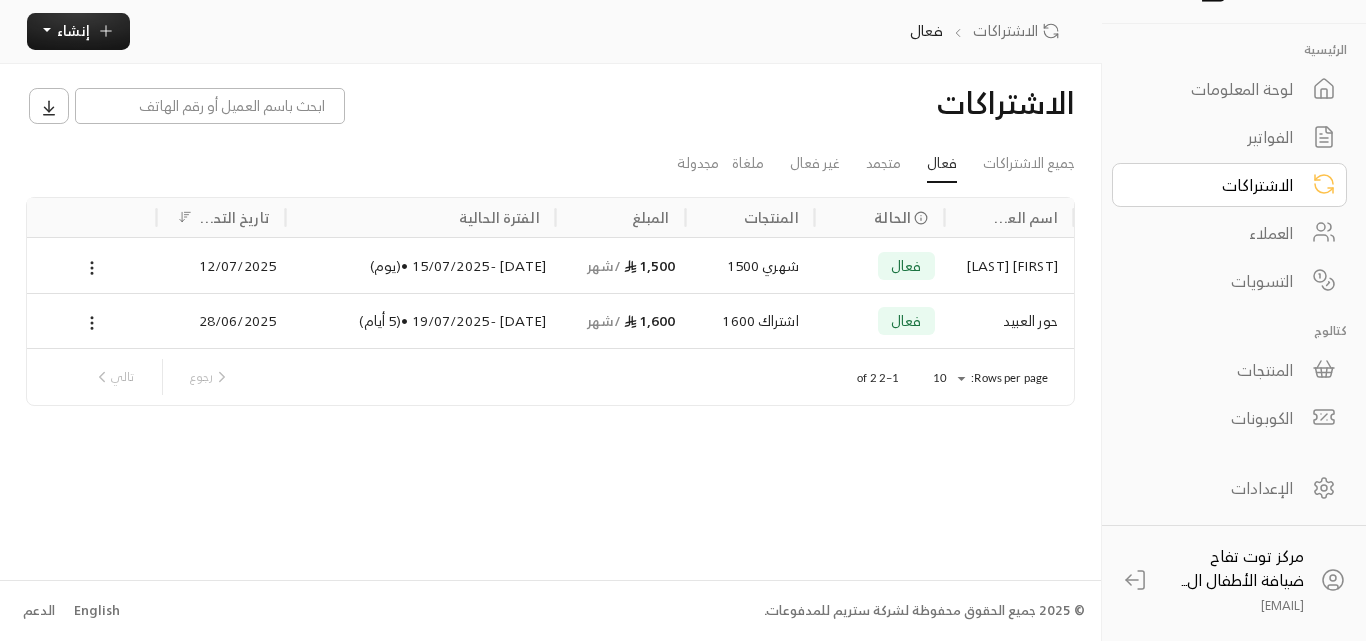 click on "حور العبيد" at bounding box center (1009, 321) 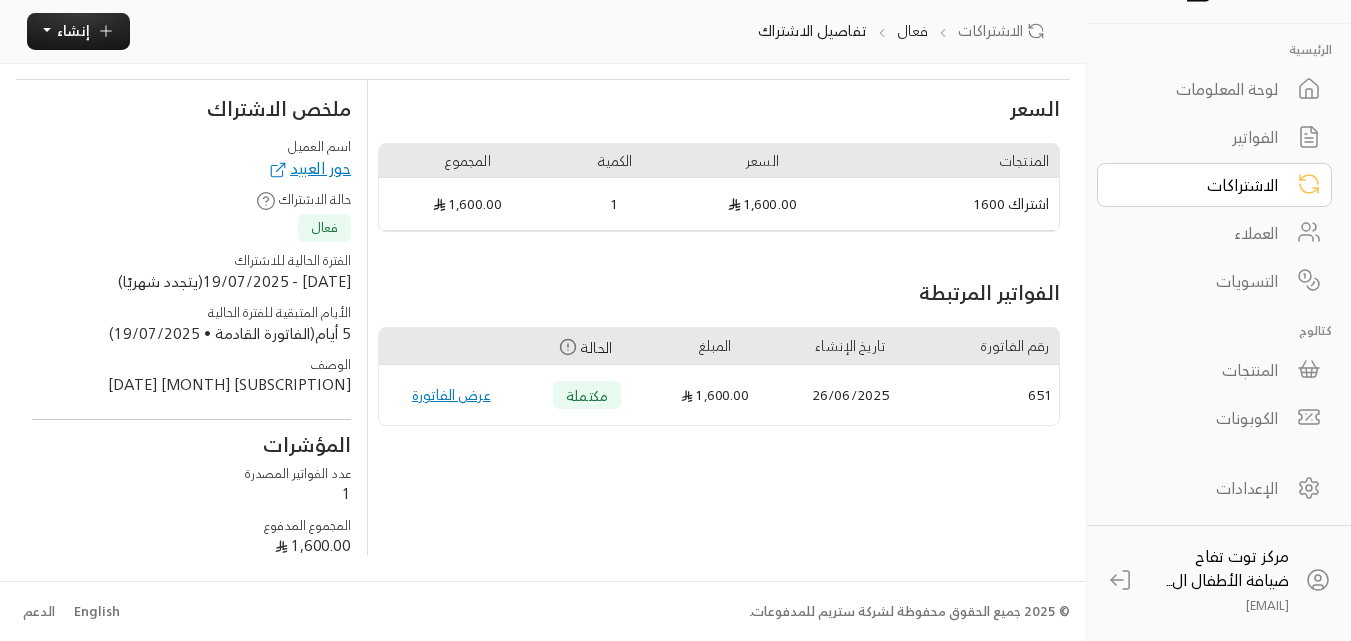 scroll, scrollTop: 65, scrollLeft: 0, axis: vertical 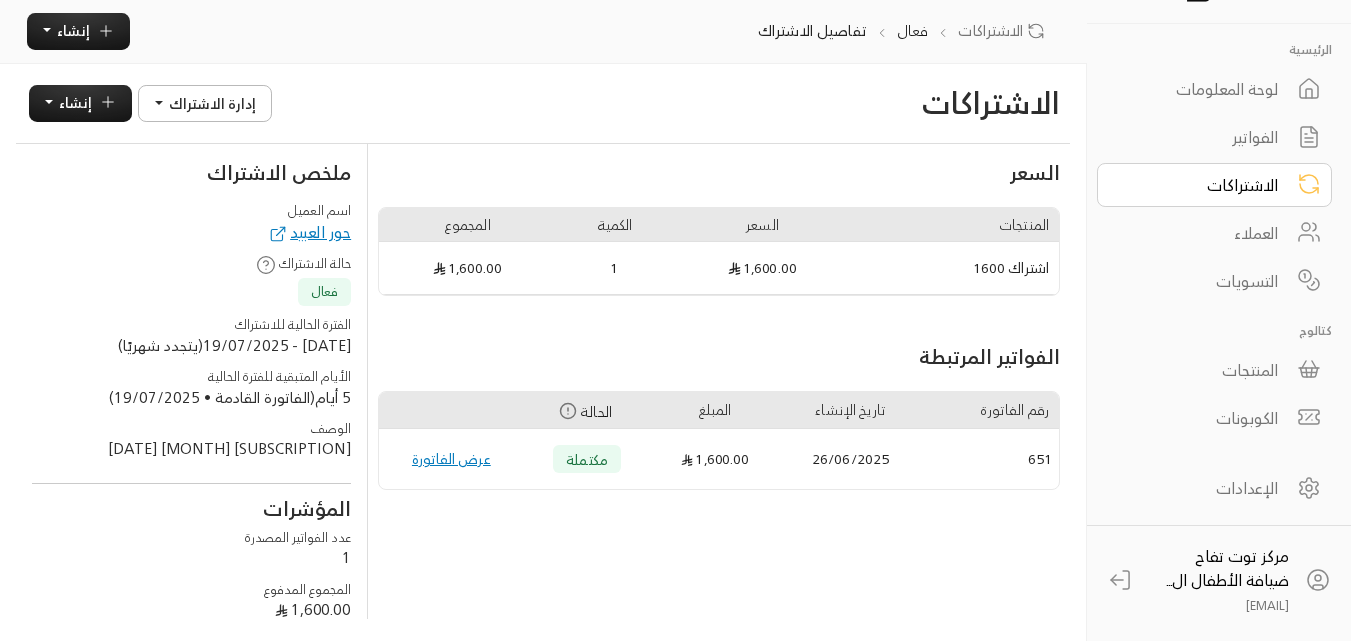 click on "الفواتير" at bounding box center (1201, 137) 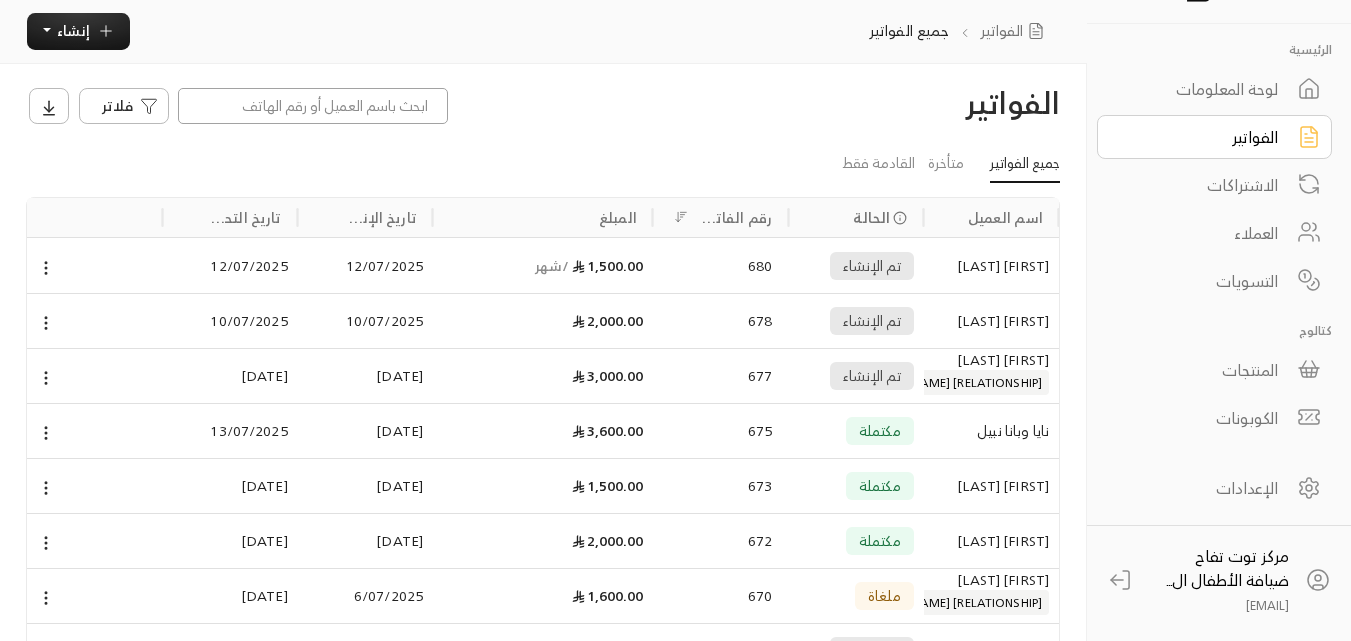 click at bounding box center [313, 106] 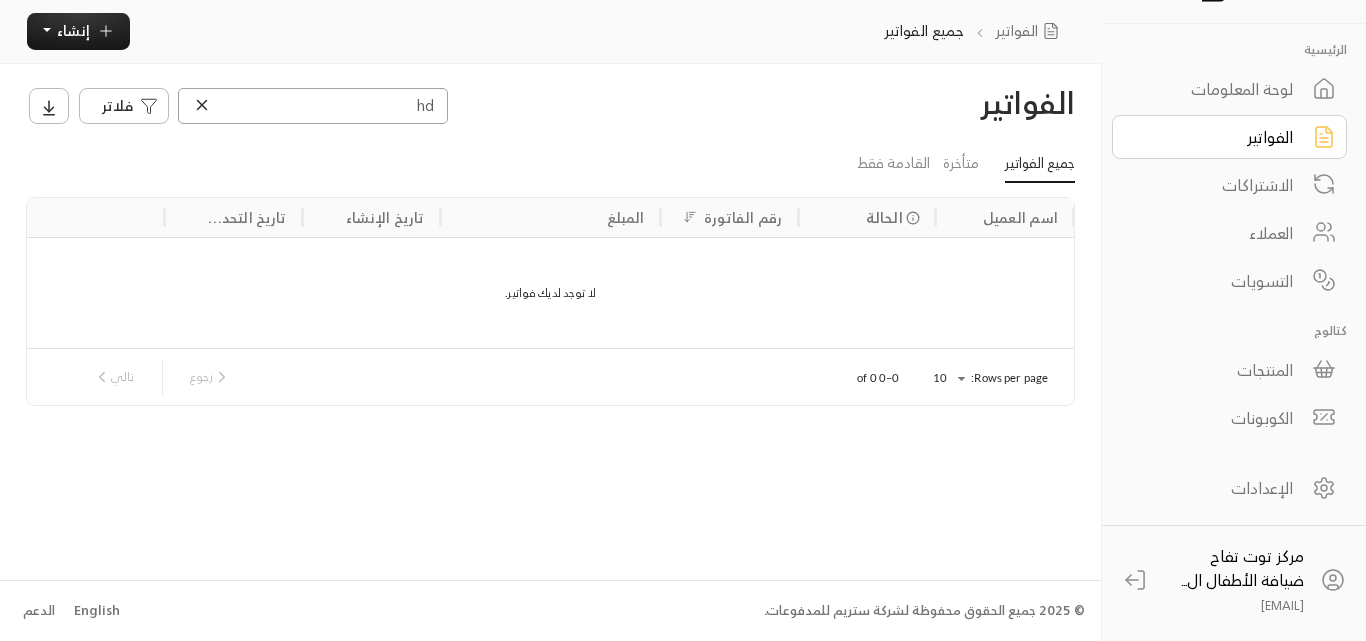 type on "h" 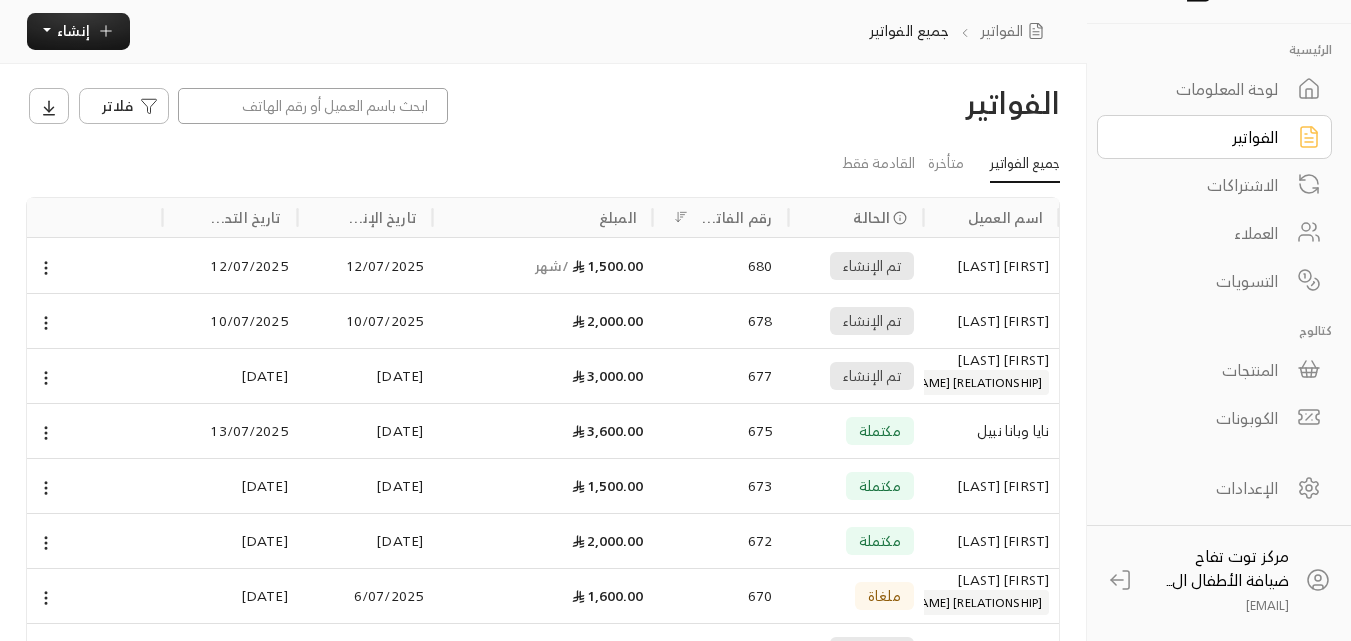 type on "Y" 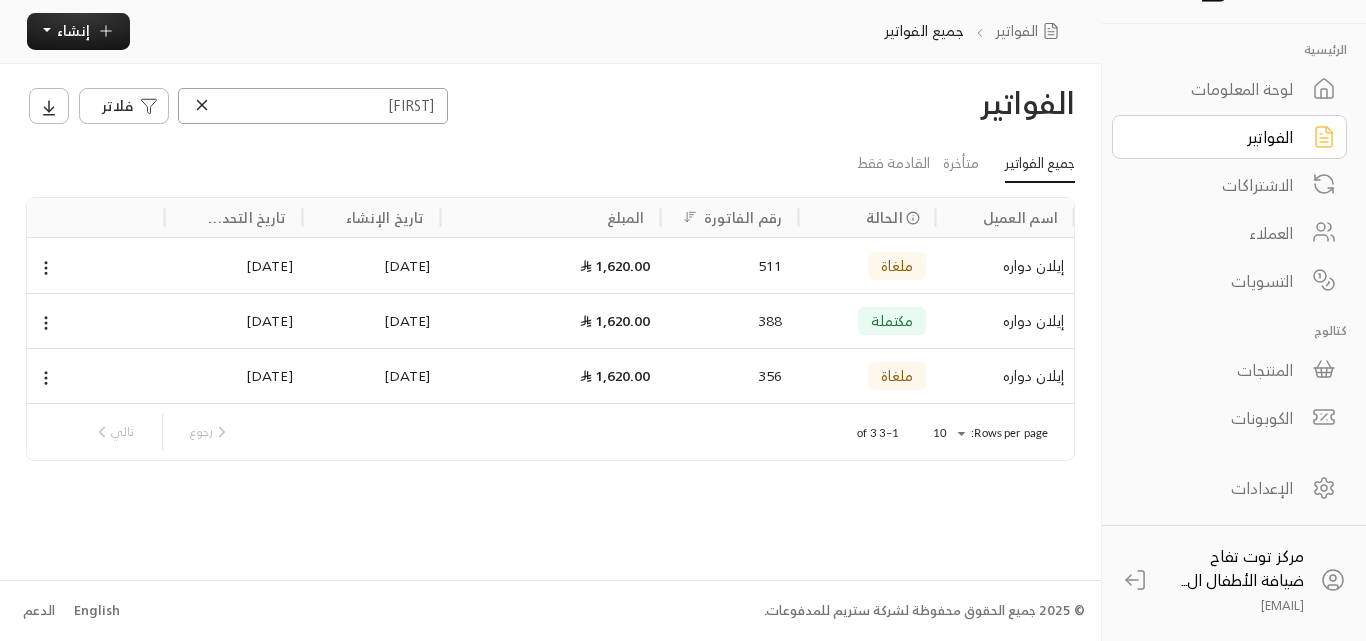 type on "[FIRST]" 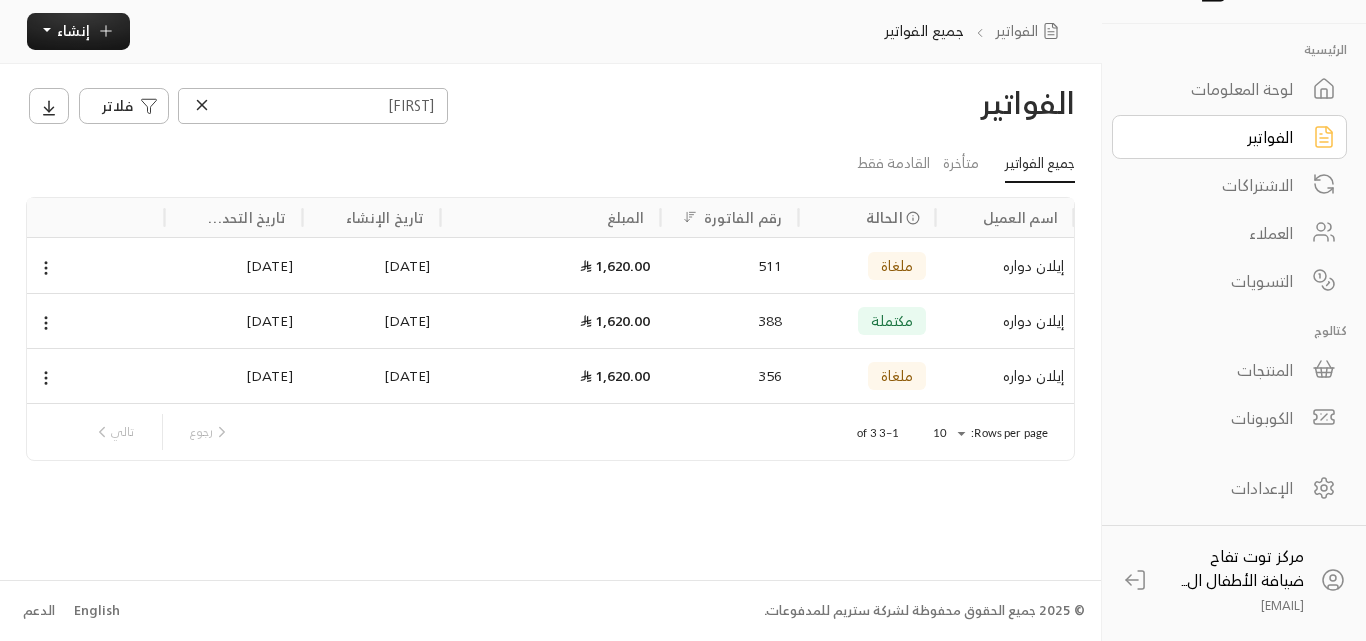 click on "إيلان دواره" at bounding box center [1005, 266] 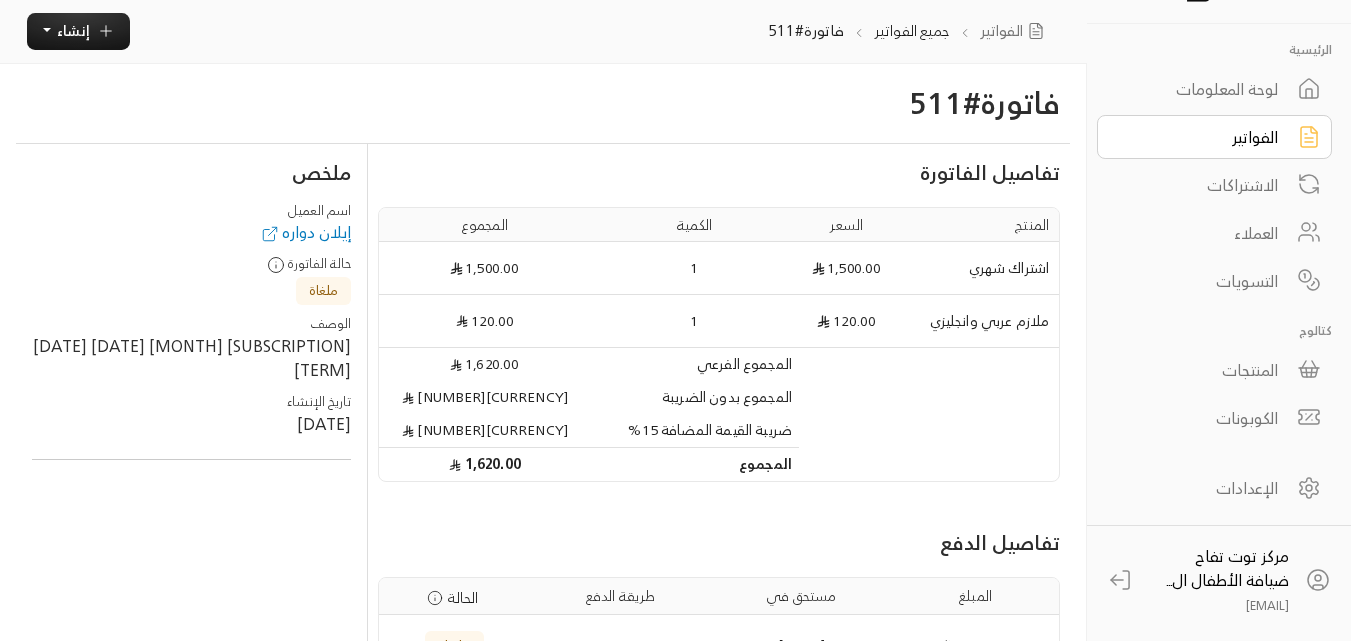 click on "إيلان دواره" at bounding box center [305, 232] 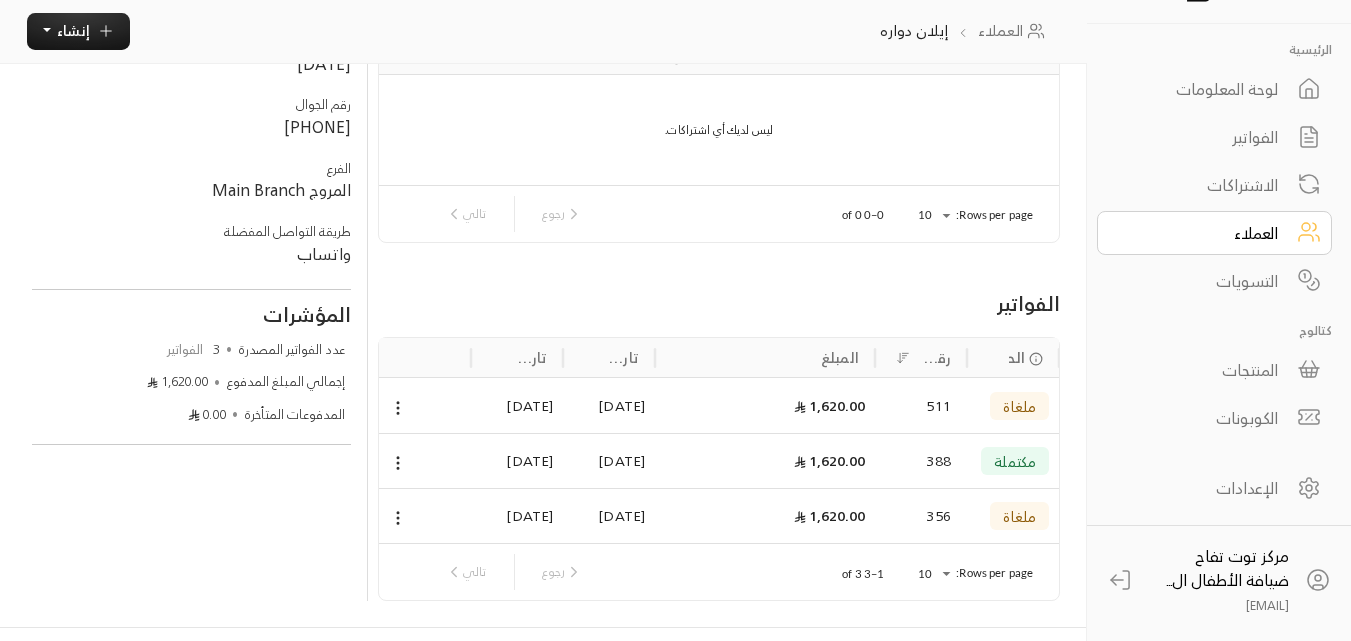 scroll, scrollTop: 191, scrollLeft: 0, axis: vertical 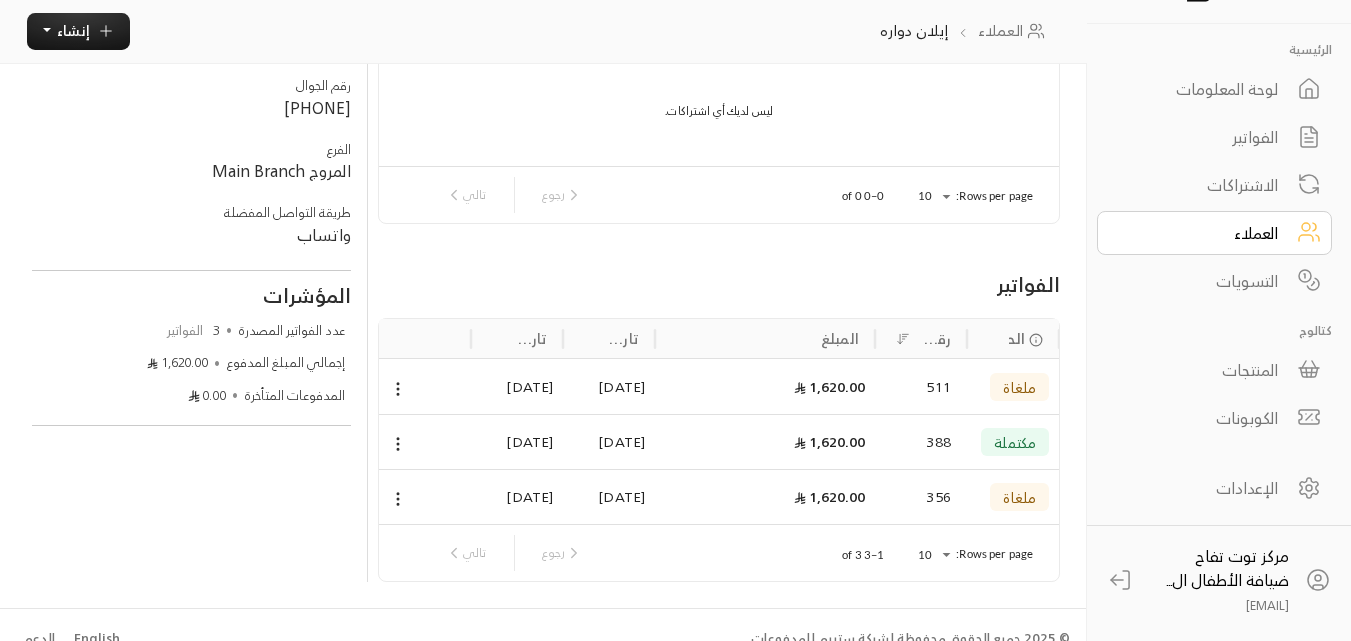 click on "مكتملة" at bounding box center [1015, 442] 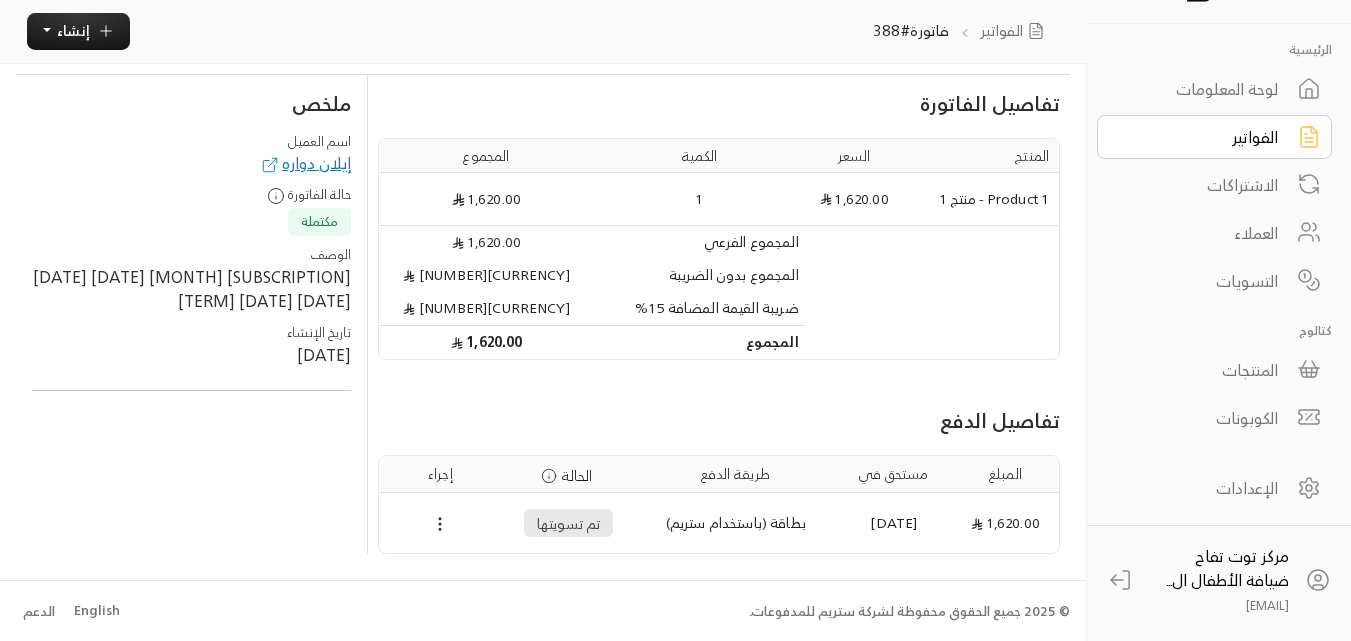 scroll, scrollTop: 0, scrollLeft: 0, axis: both 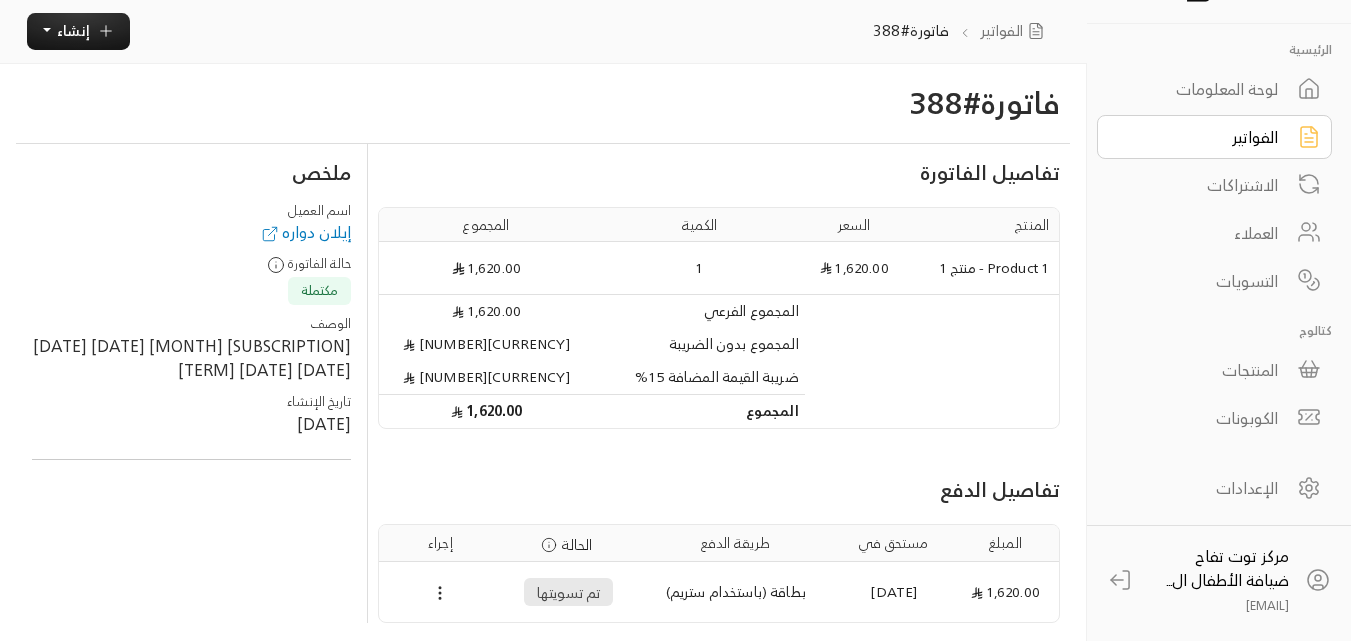 click on "إيلان دواره" at bounding box center (305, 232) 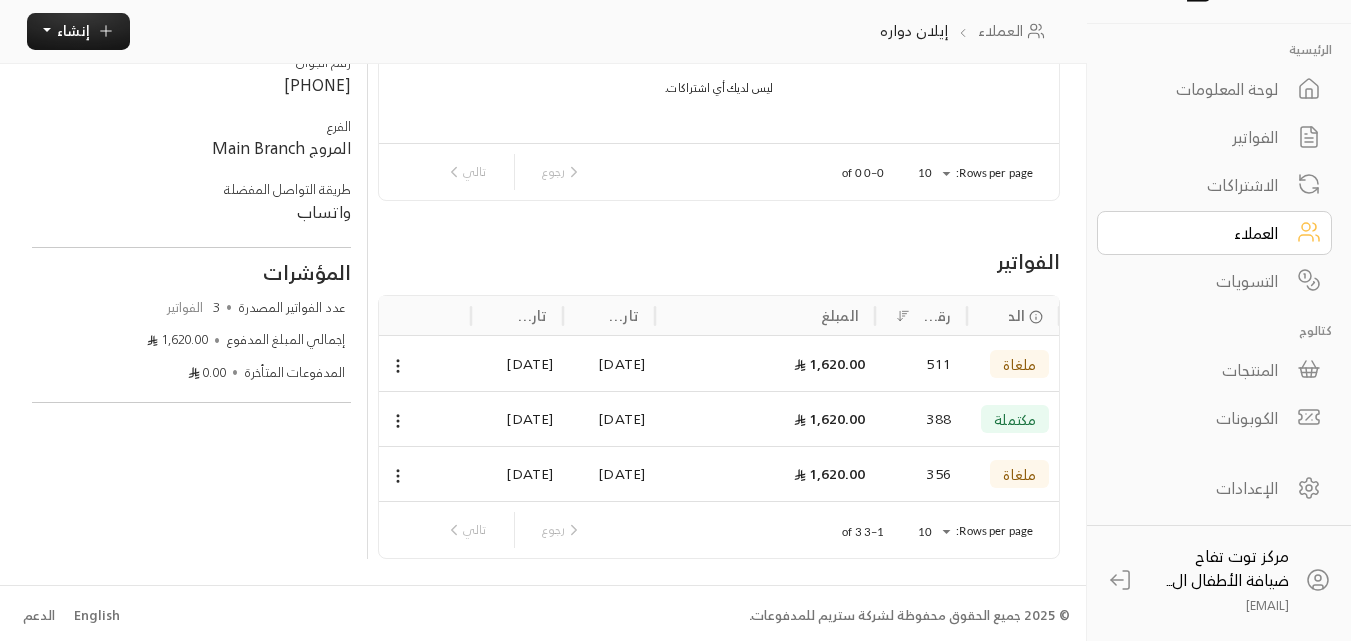scroll, scrollTop: 219, scrollLeft: 0, axis: vertical 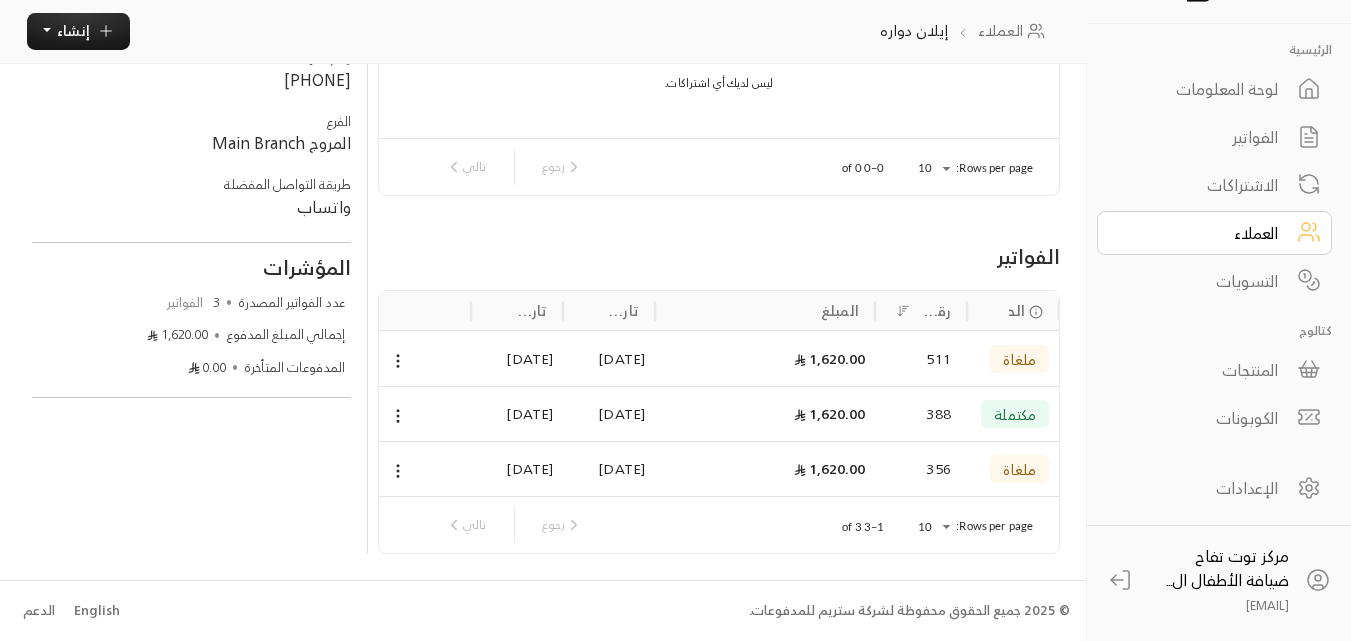 click on "ملغاة" at bounding box center (1019, 359) 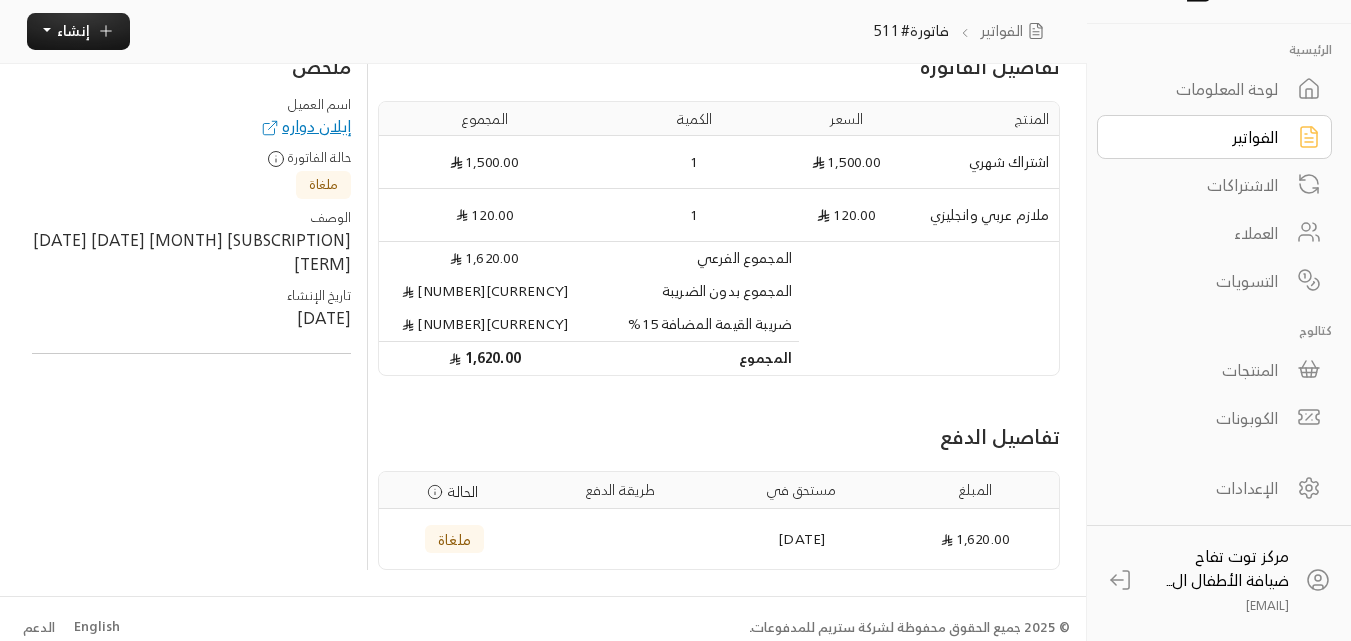 scroll, scrollTop: 122, scrollLeft: 0, axis: vertical 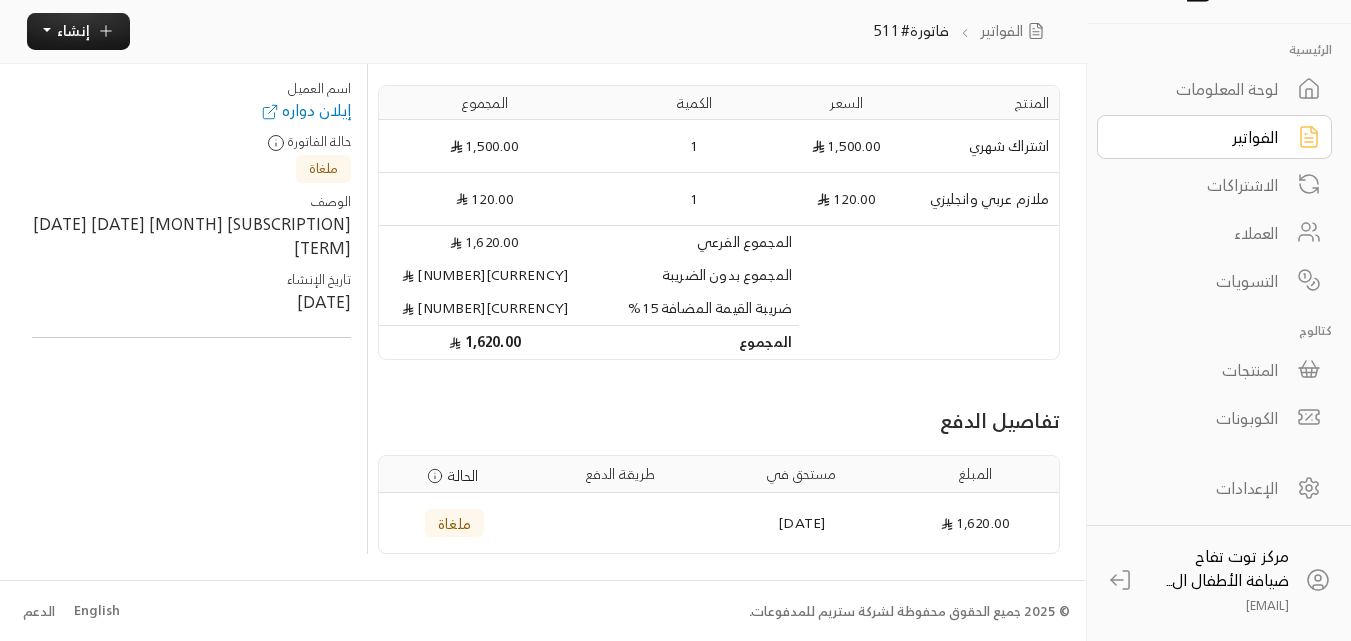 click on "إيلان دواره" at bounding box center [305, 110] 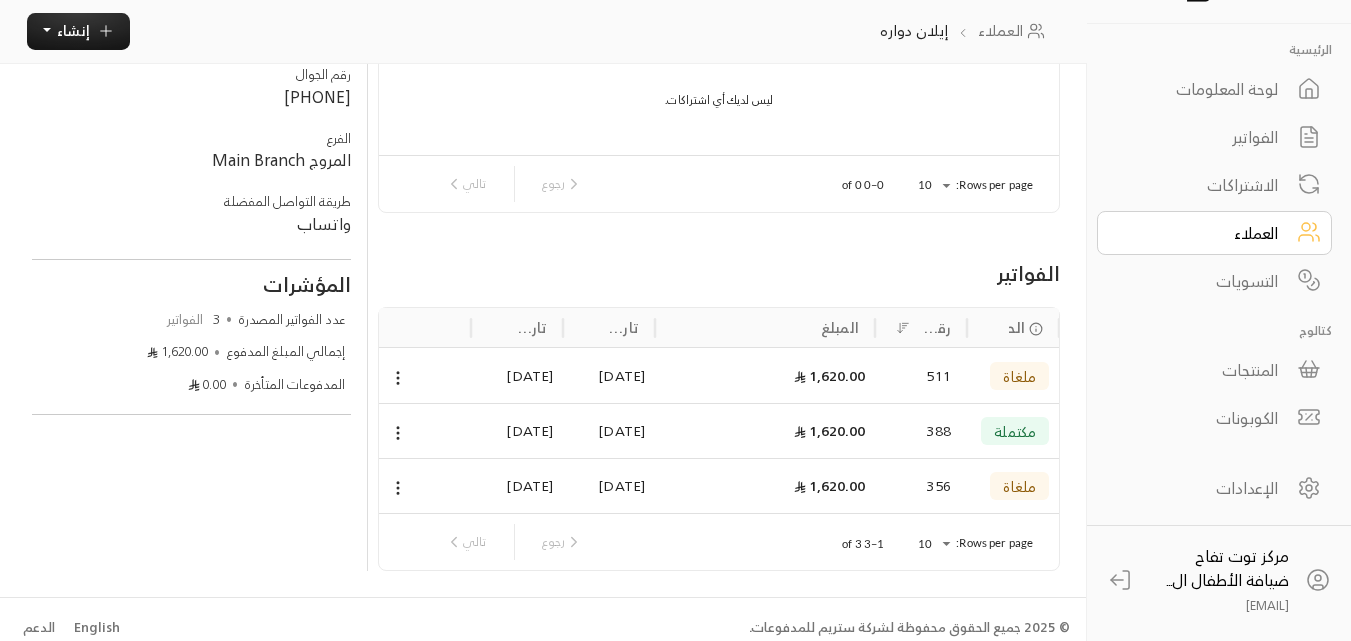 scroll, scrollTop: 219, scrollLeft: 0, axis: vertical 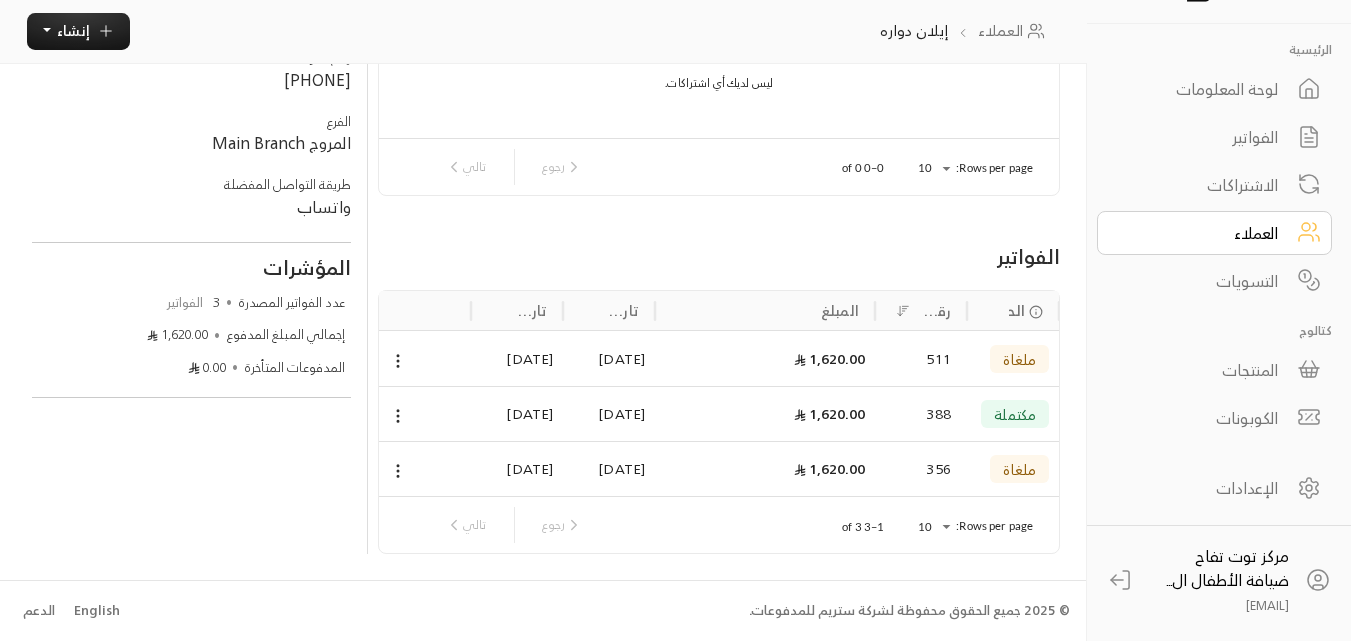 click on "مكتملة" at bounding box center (1013, 414) 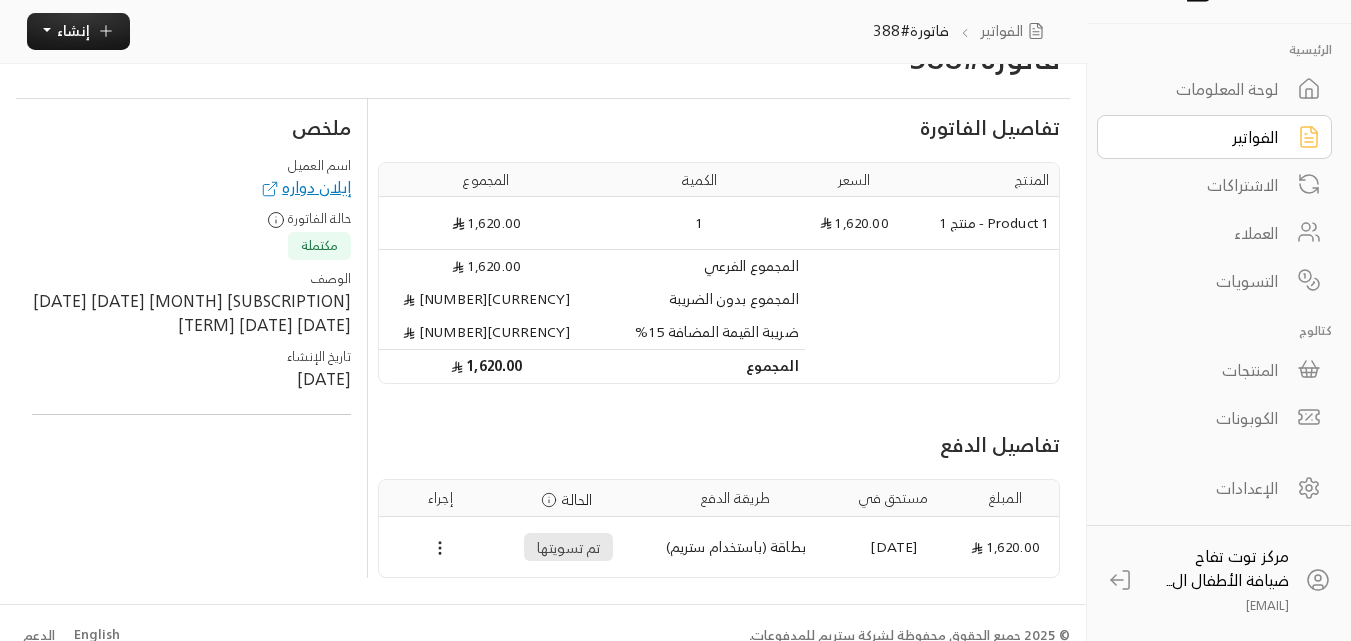 scroll, scrollTop: 69, scrollLeft: 0, axis: vertical 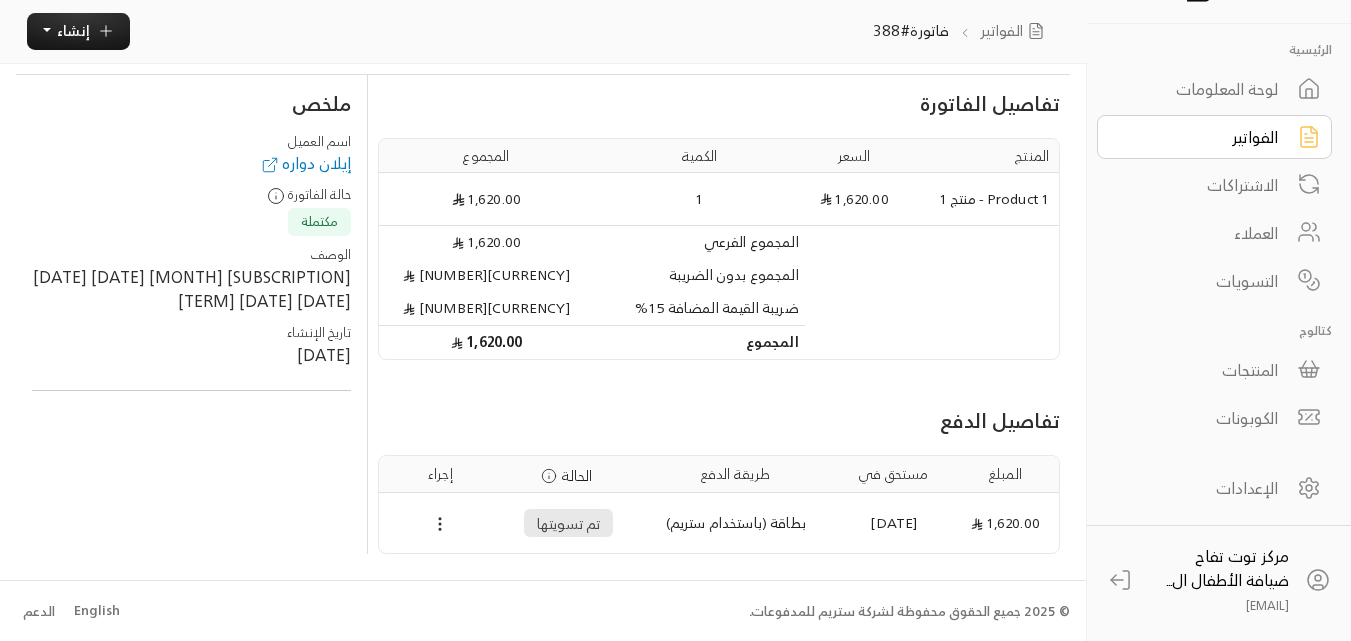 click on "إيلان دواره" at bounding box center (305, 163) 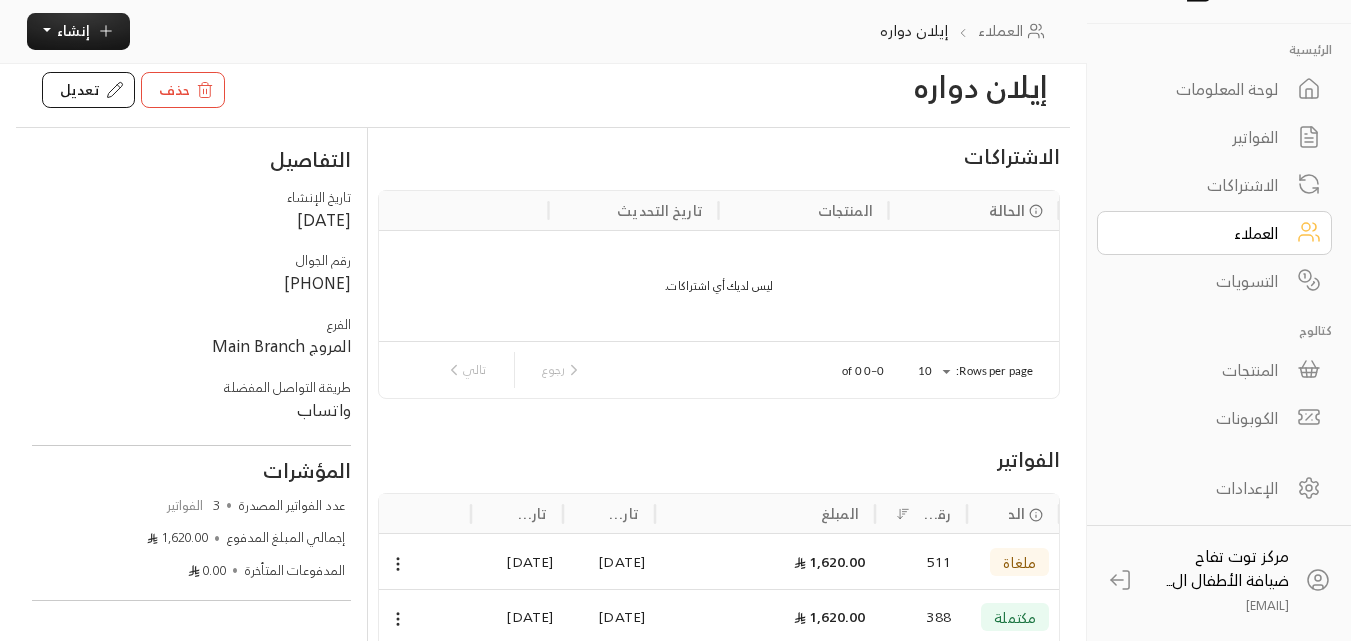 scroll, scrollTop: 0, scrollLeft: 0, axis: both 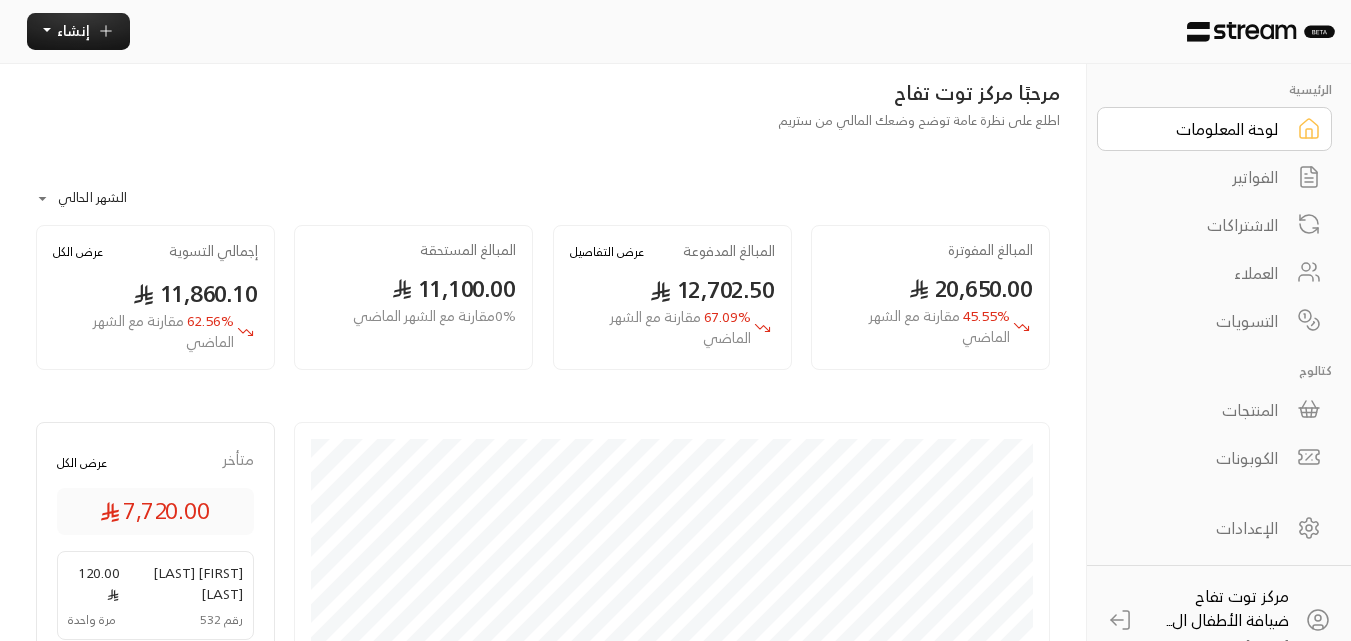 click on "الفواتير" at bounding box center [1201, 177] 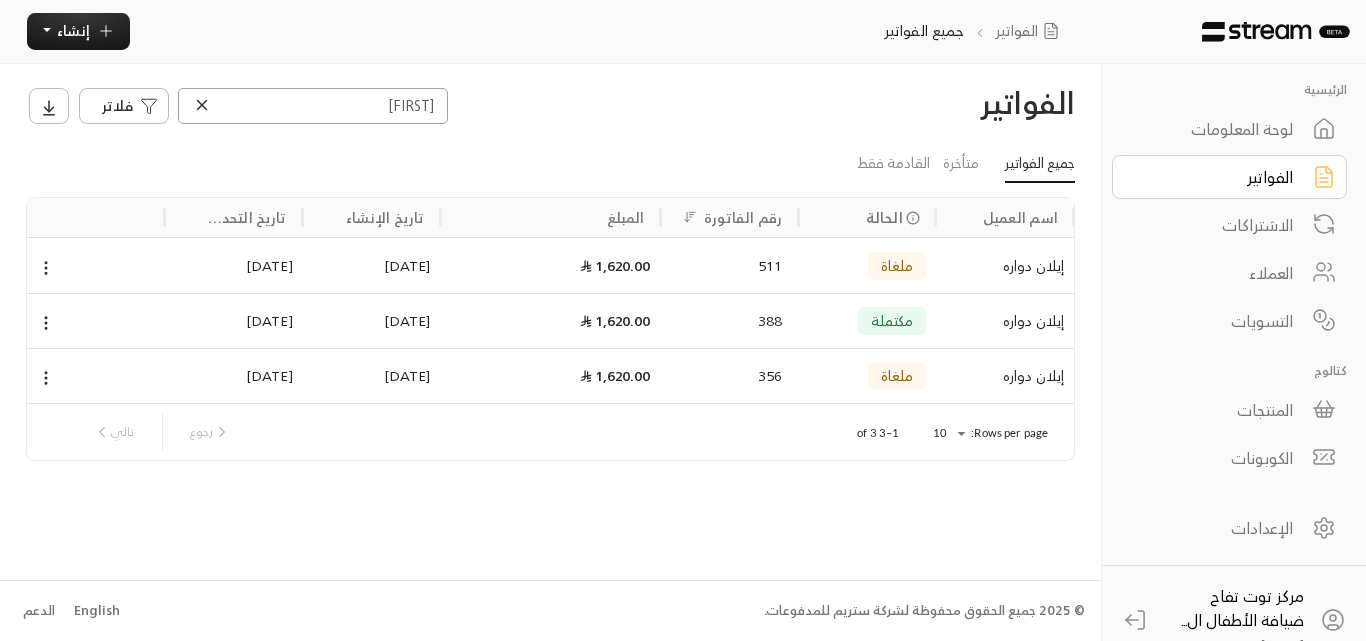 click on "[FIRST]" at bounding box center [313, 106] 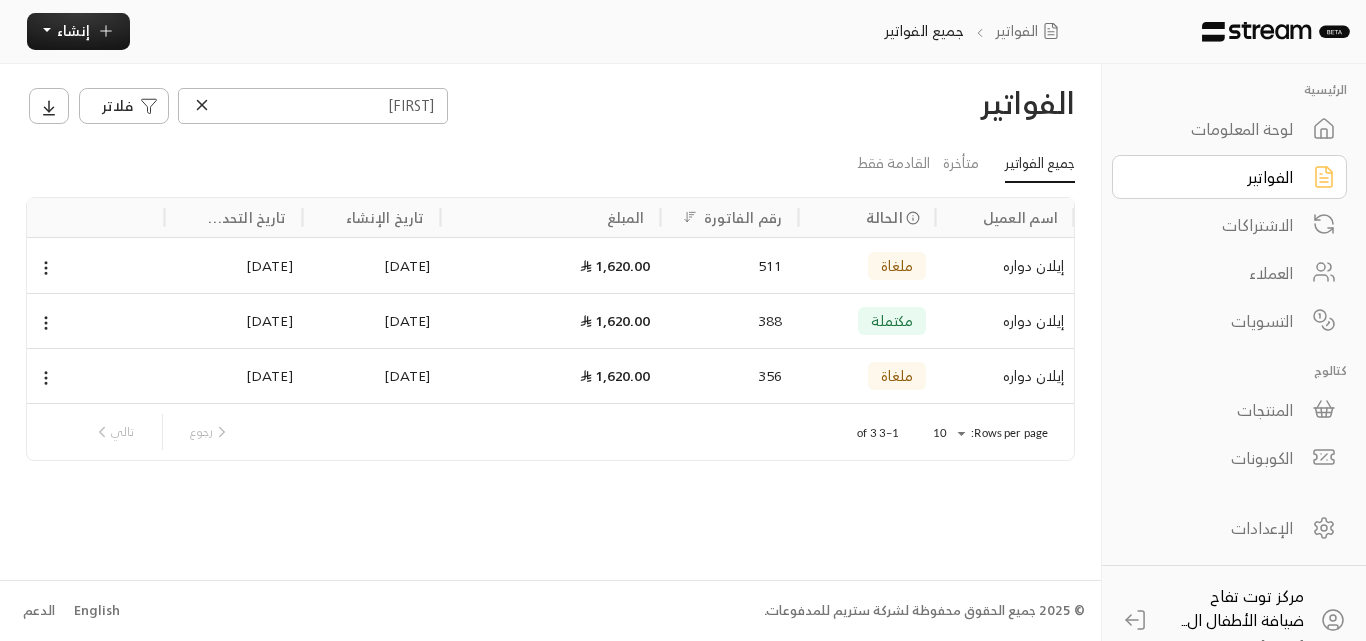 click 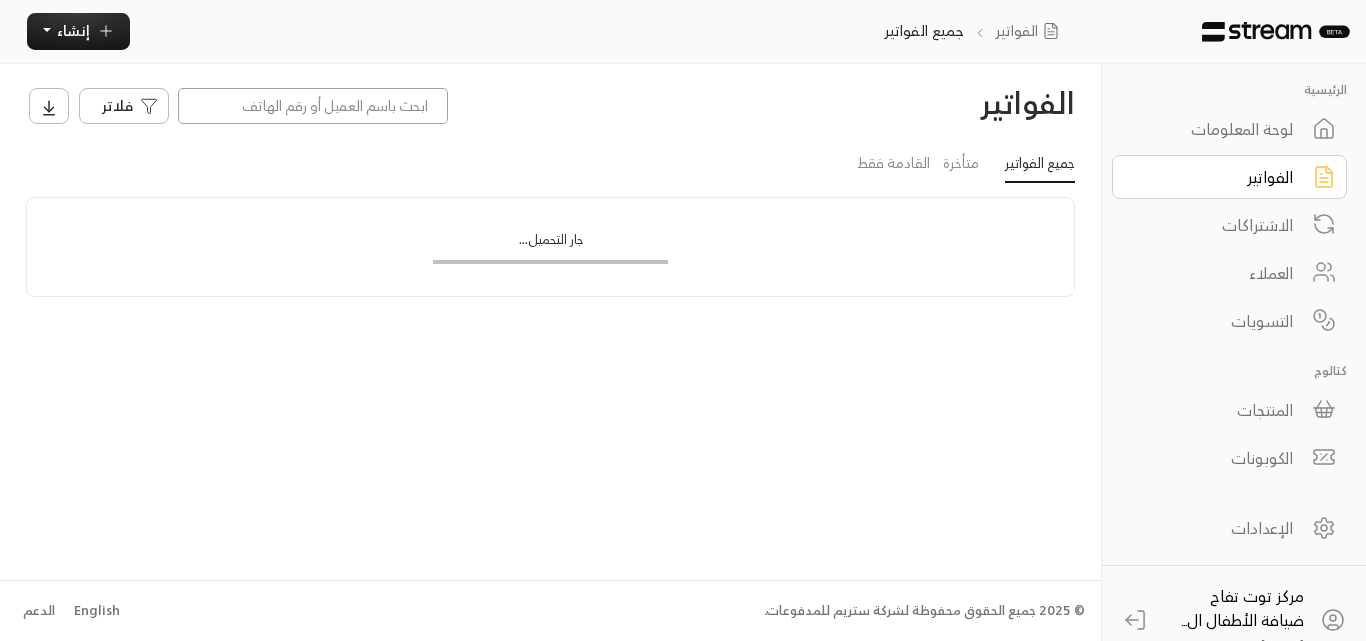 click at bounding box center [313, 106] 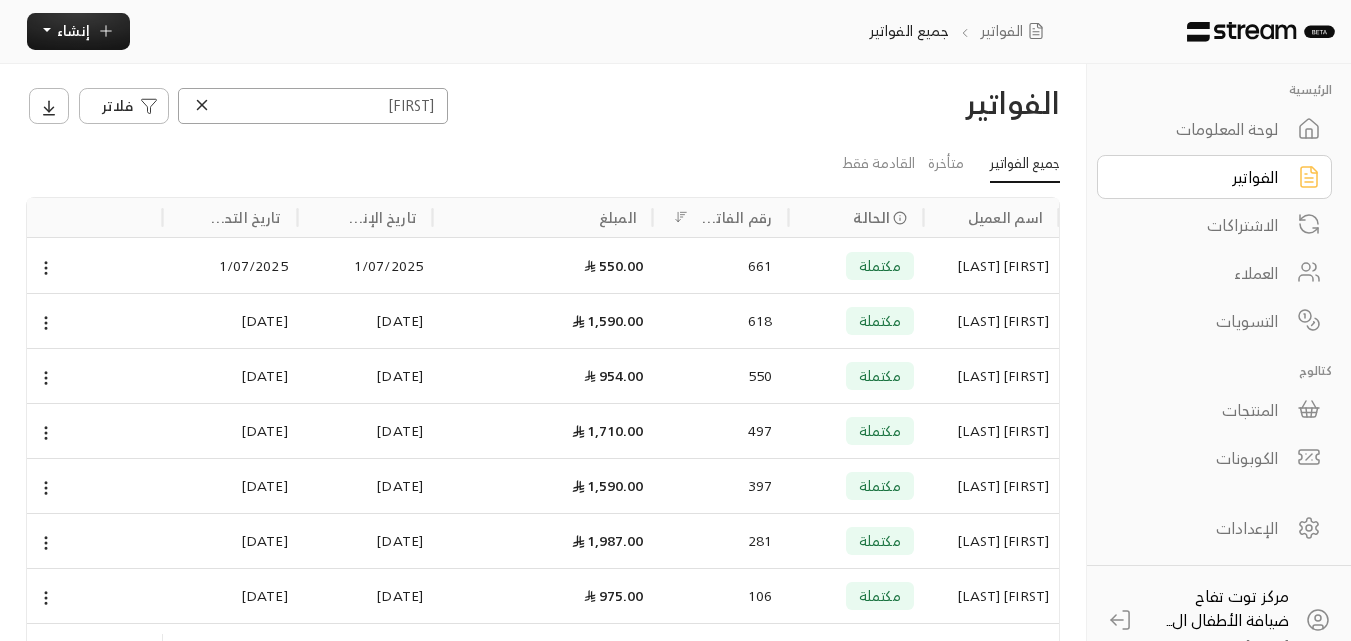 type on "شهم" 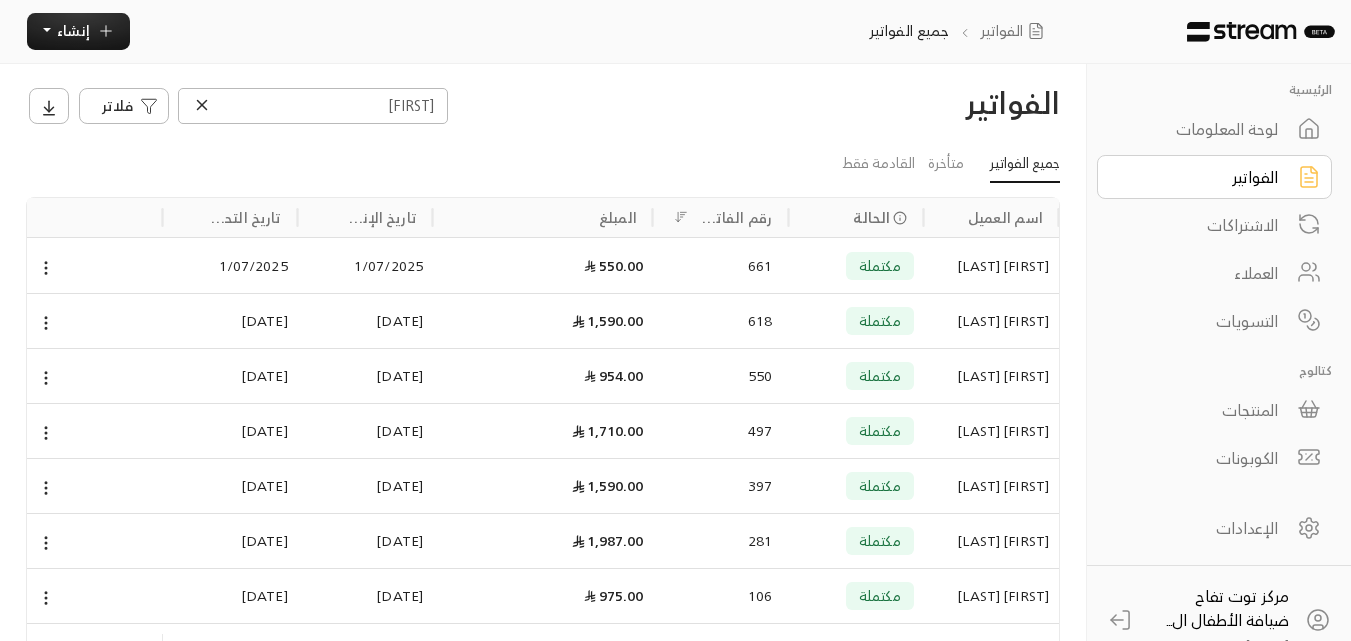 click on "شهم أحمد" at bounding box center [991, 266] 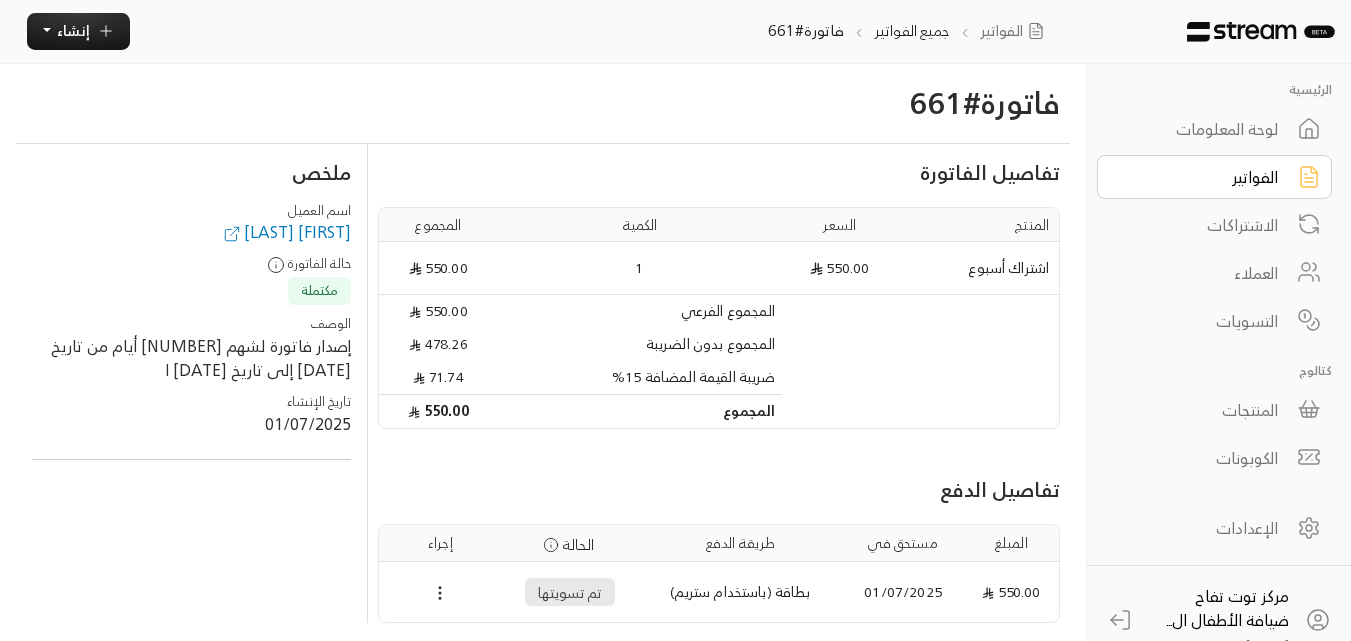 click on "شهم أحمد" at bounding box center (286, 232) 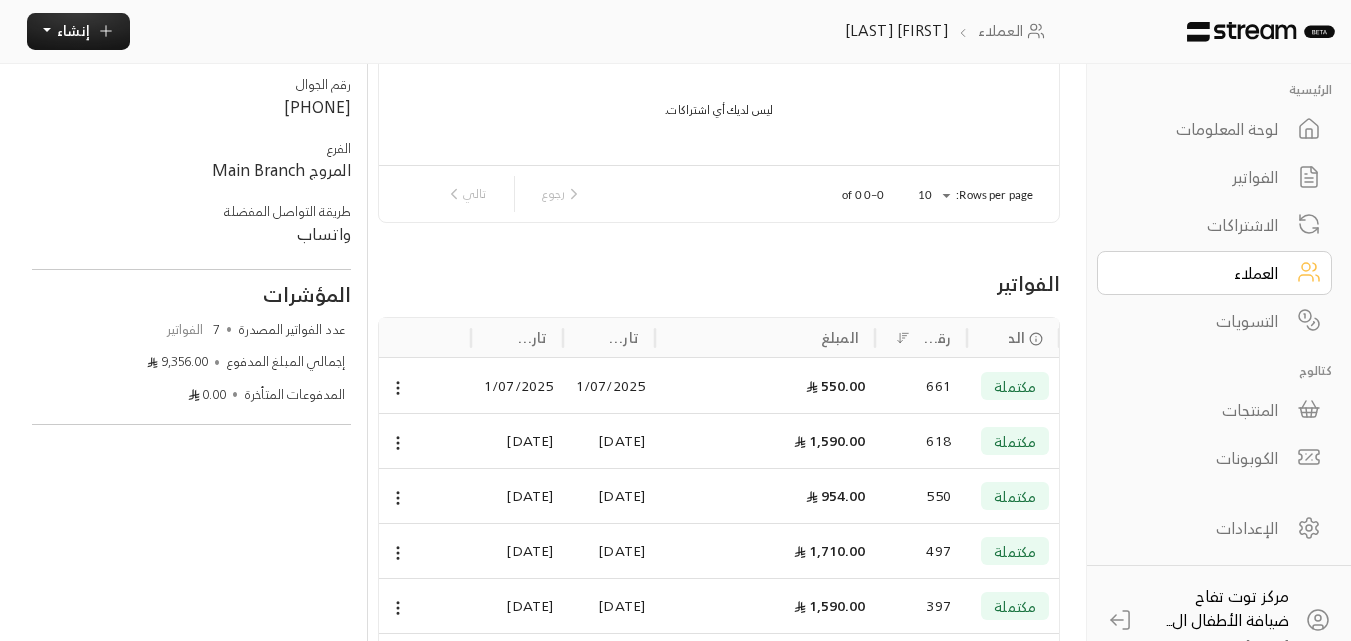 scroll, scrollTop: 200, scrollLeft: 0, axis: vertical 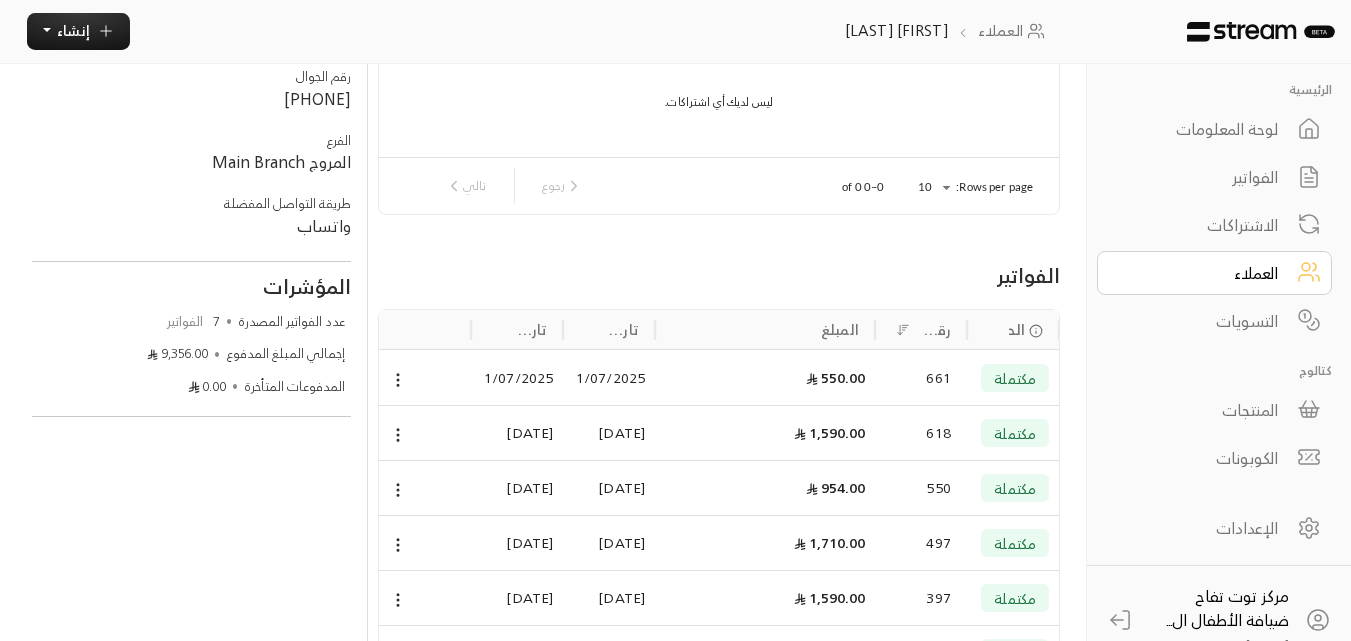 click on "مكتملة" at bounding box center [1015, 378] 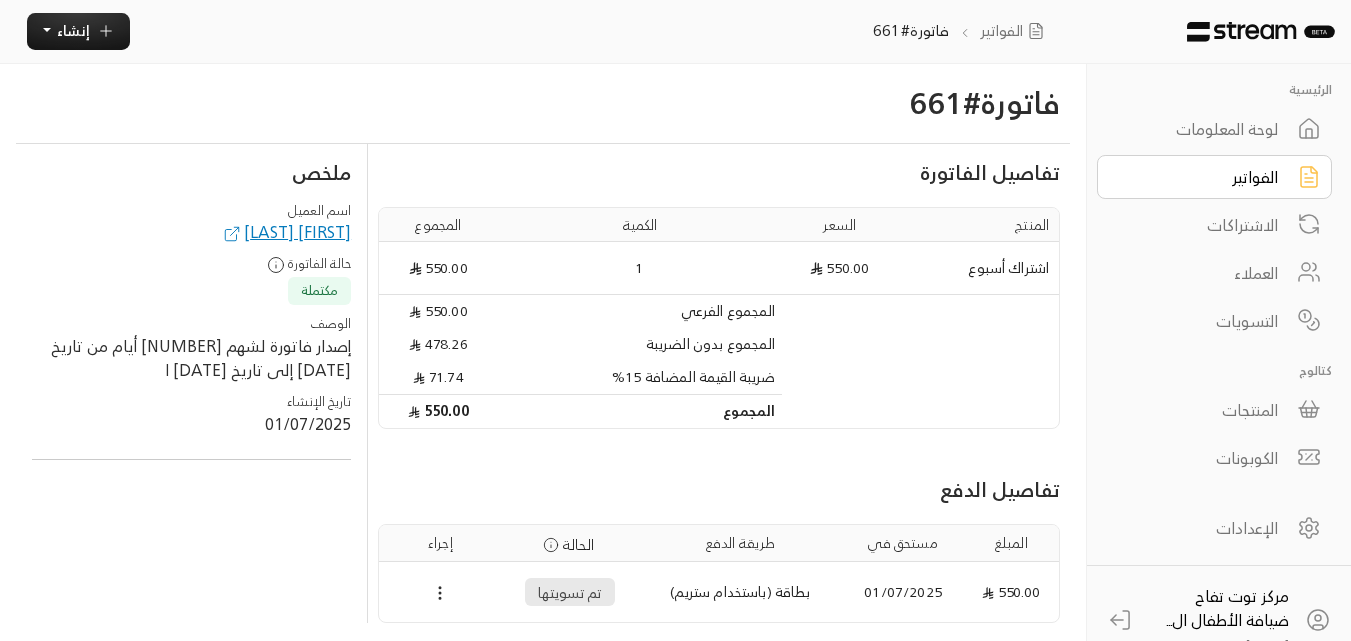 click on "الفواتير" at bounding box center [1201, 177] 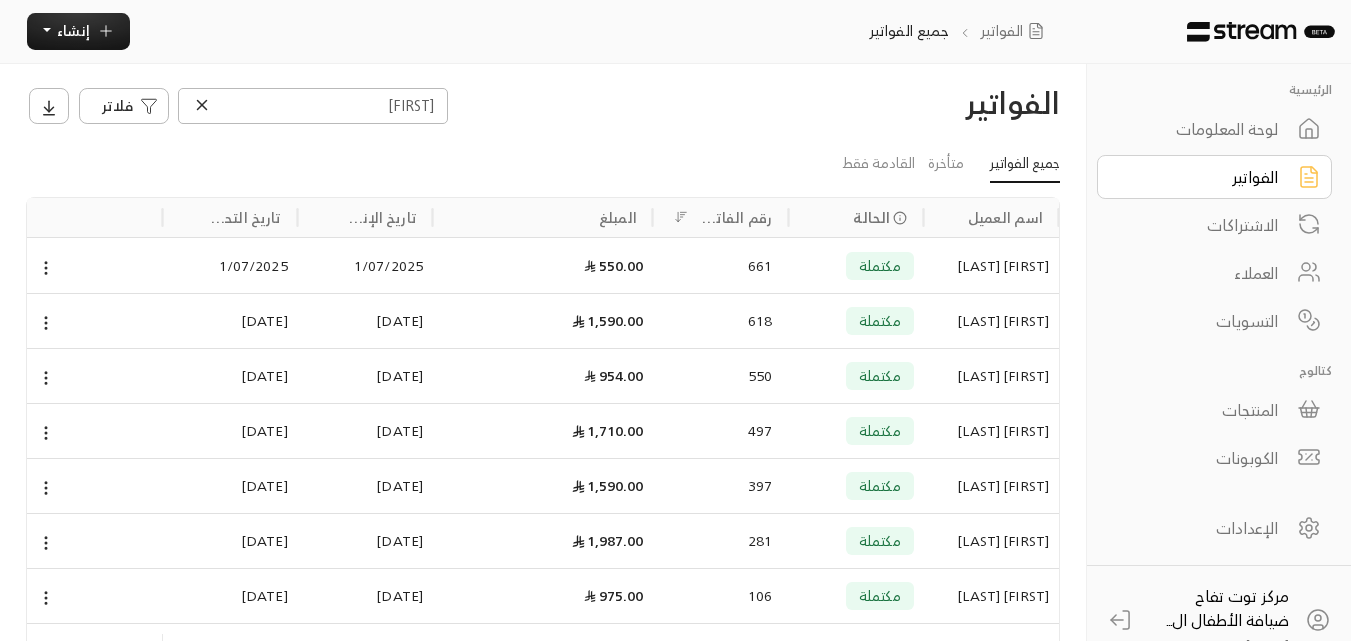 click 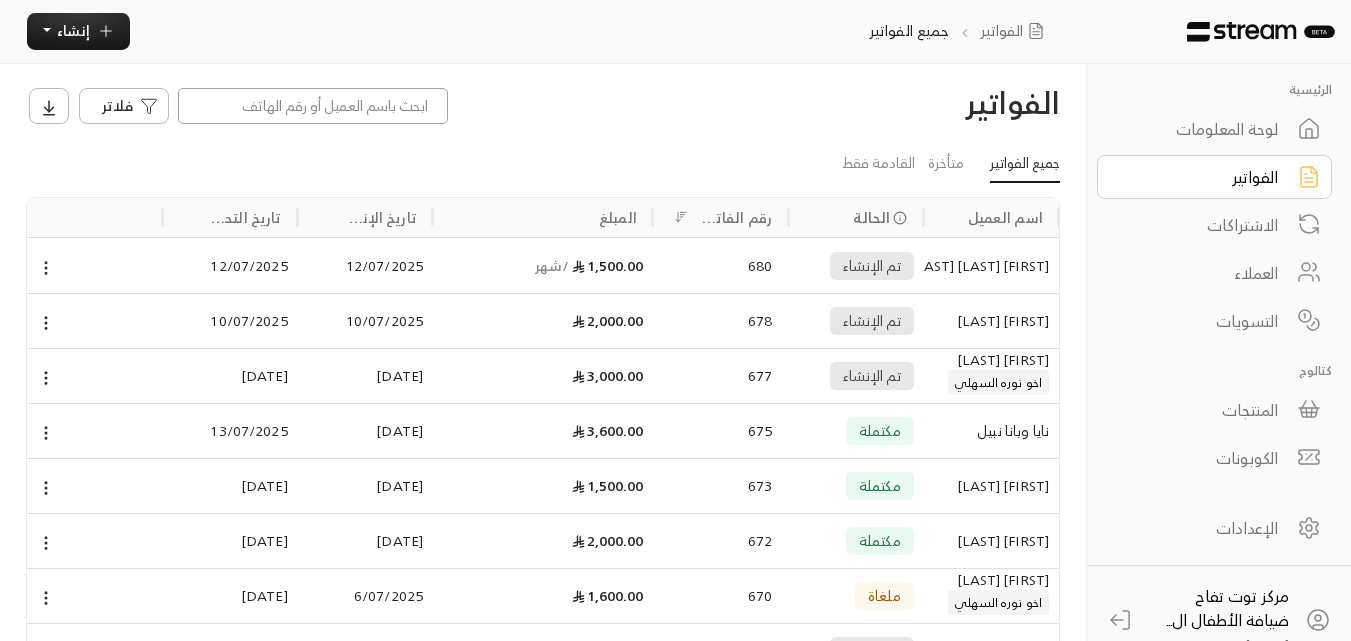 click at bounding box center [313, 106] 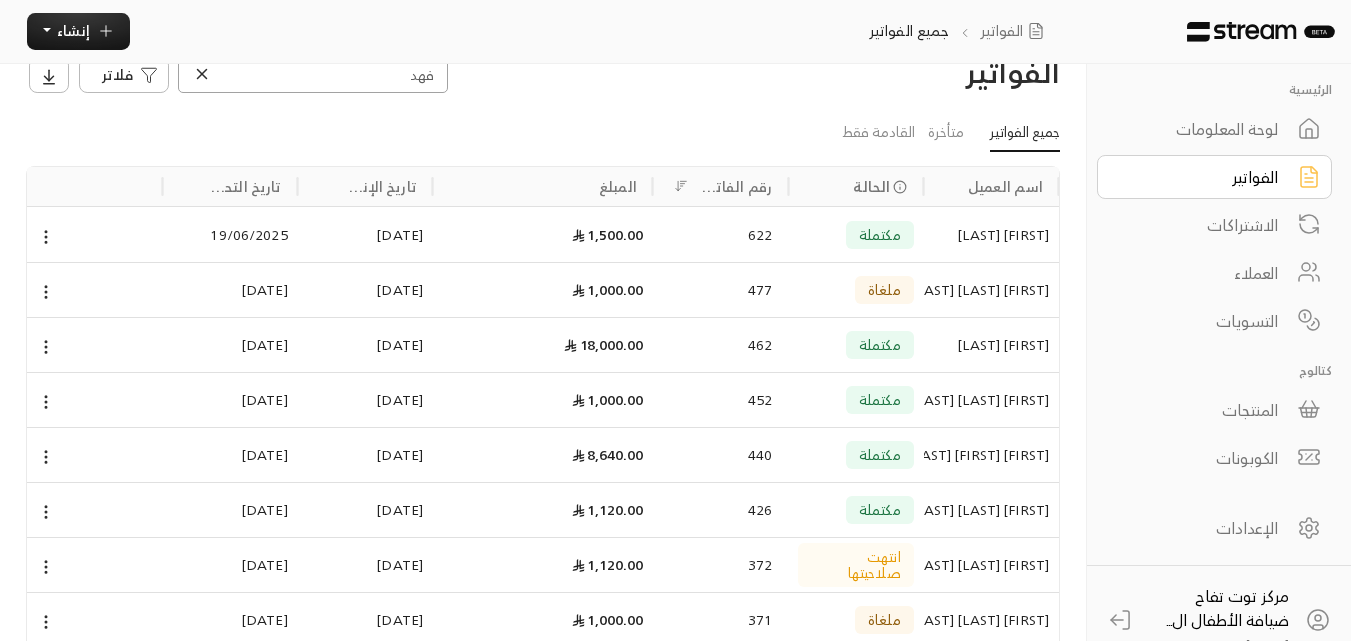 scroll, scrollTop: 0, scrollLeft: 0, axis: both 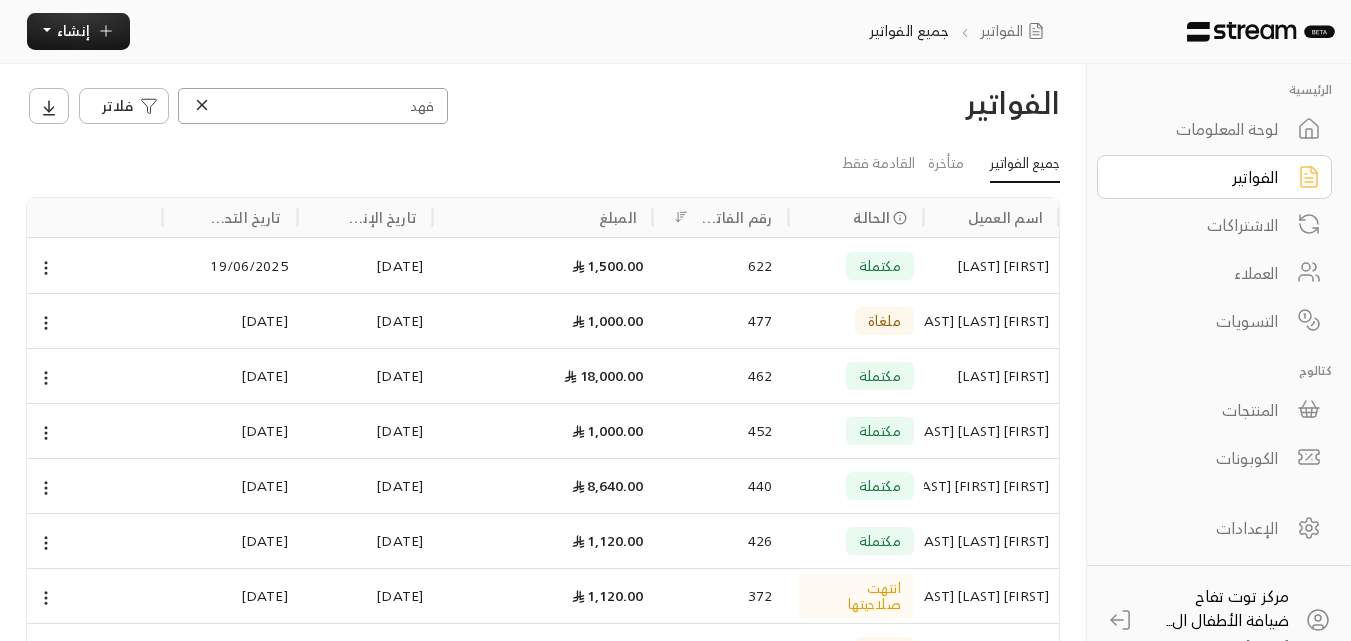 type on "فهد" 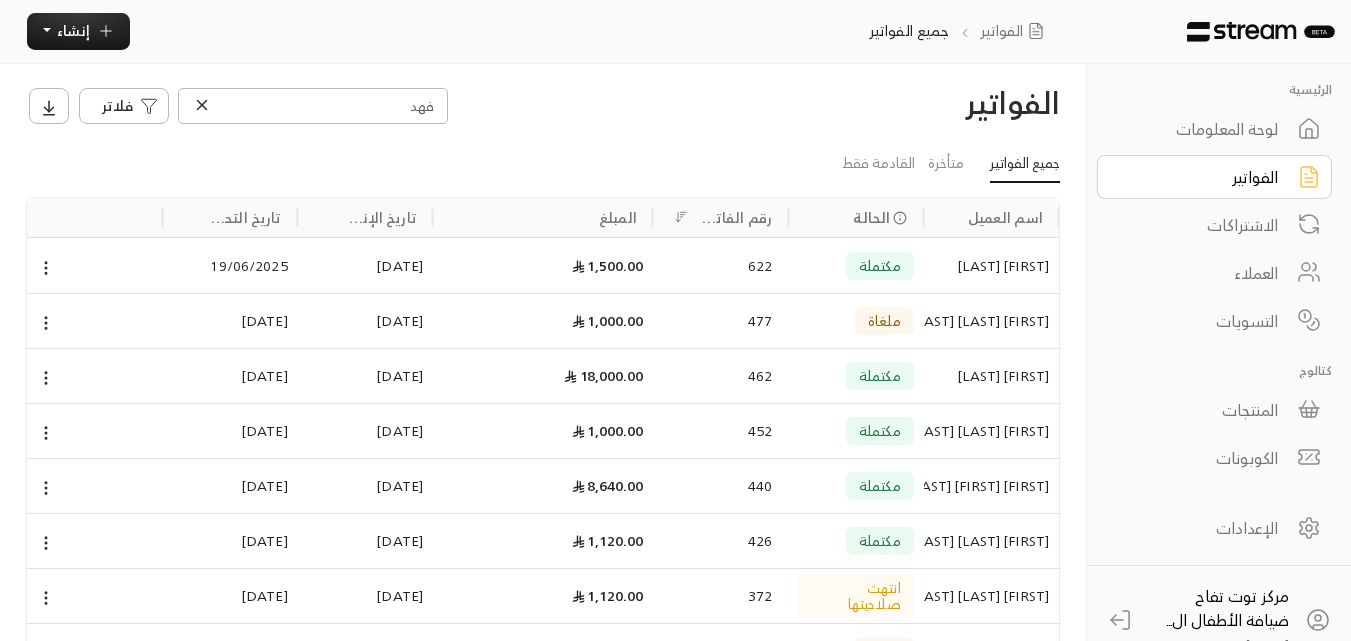 click 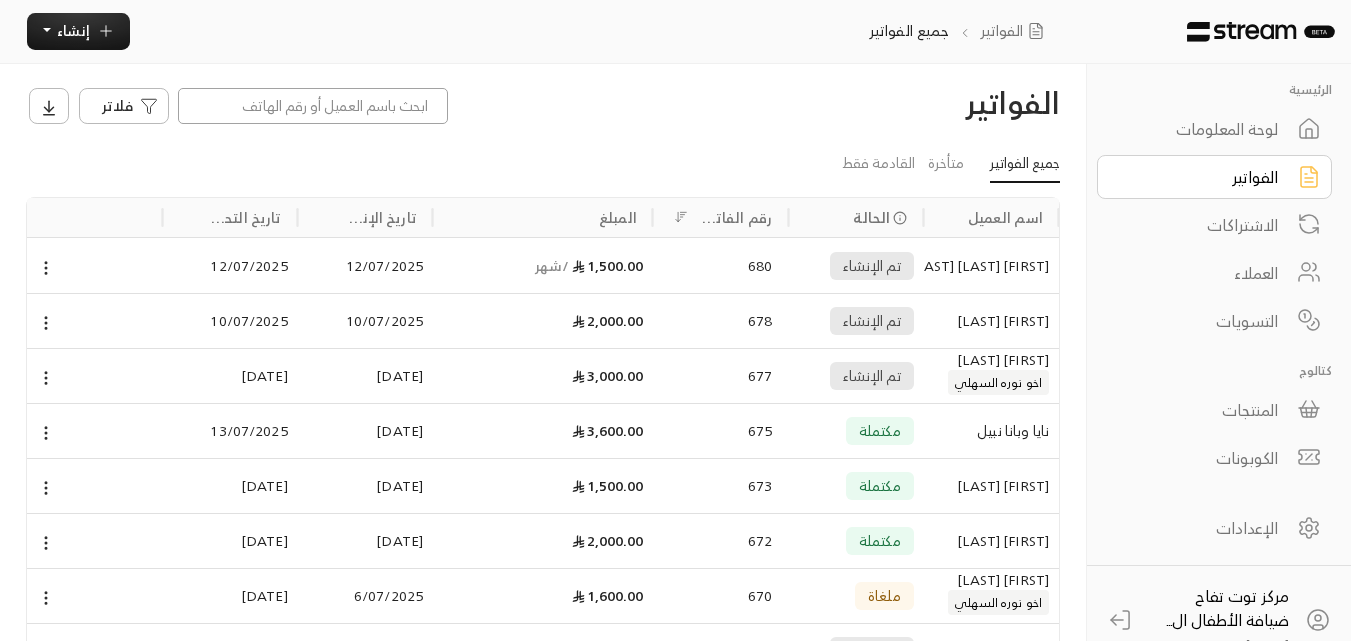 click at bounding box center [313, 106] 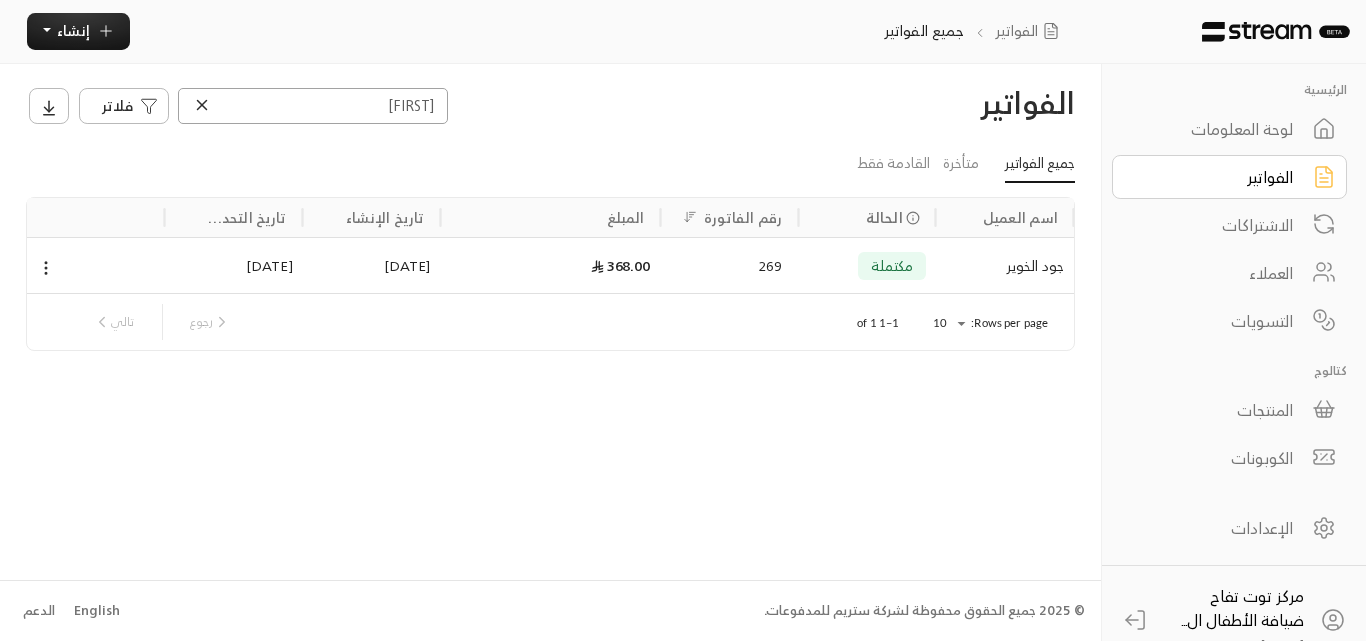 type on "جود" 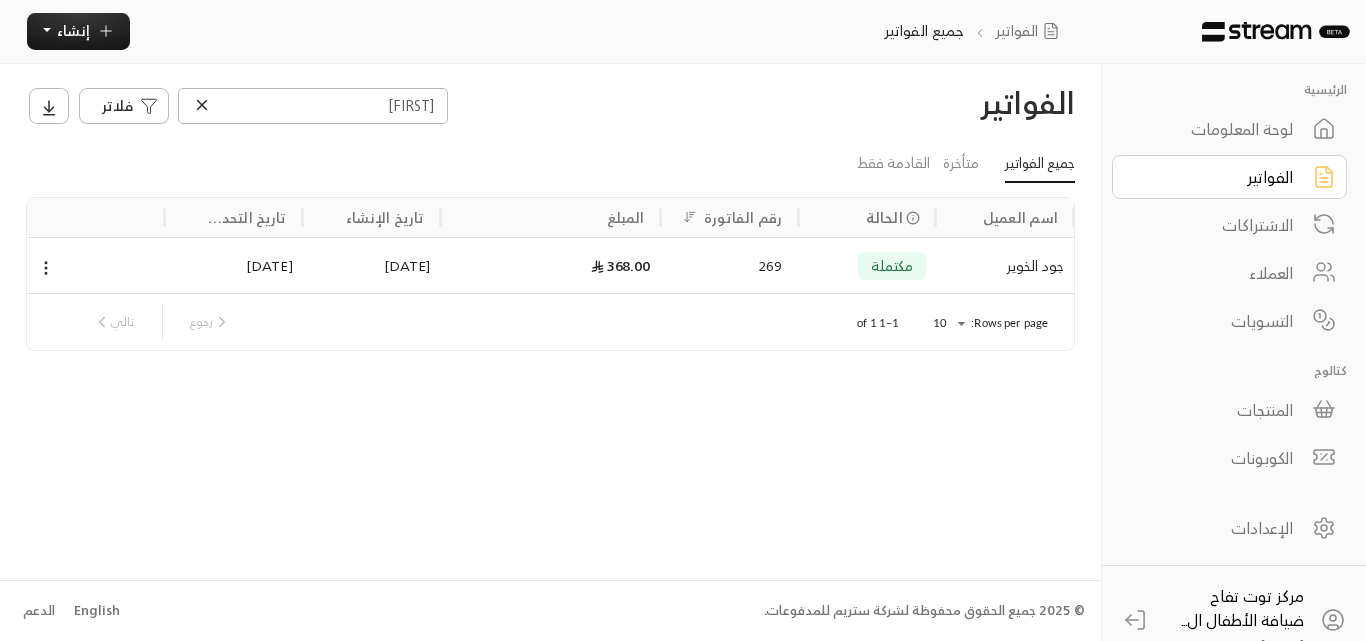 click 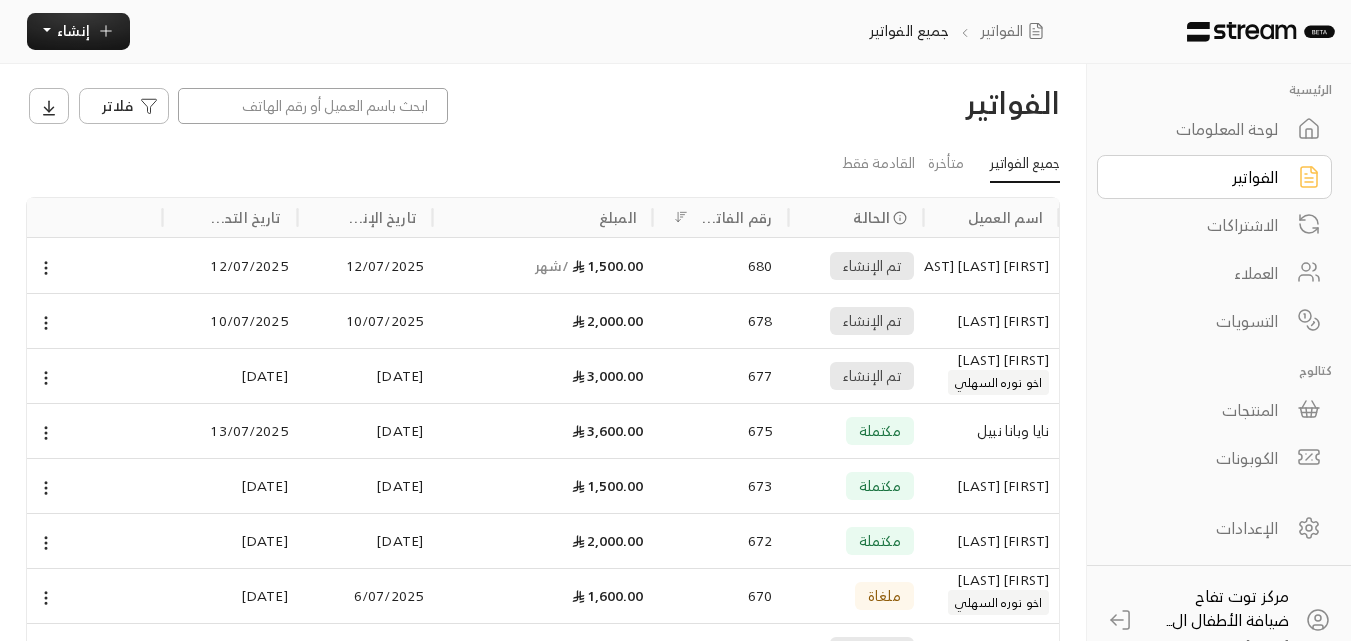 click at bounding box center (313, 106) 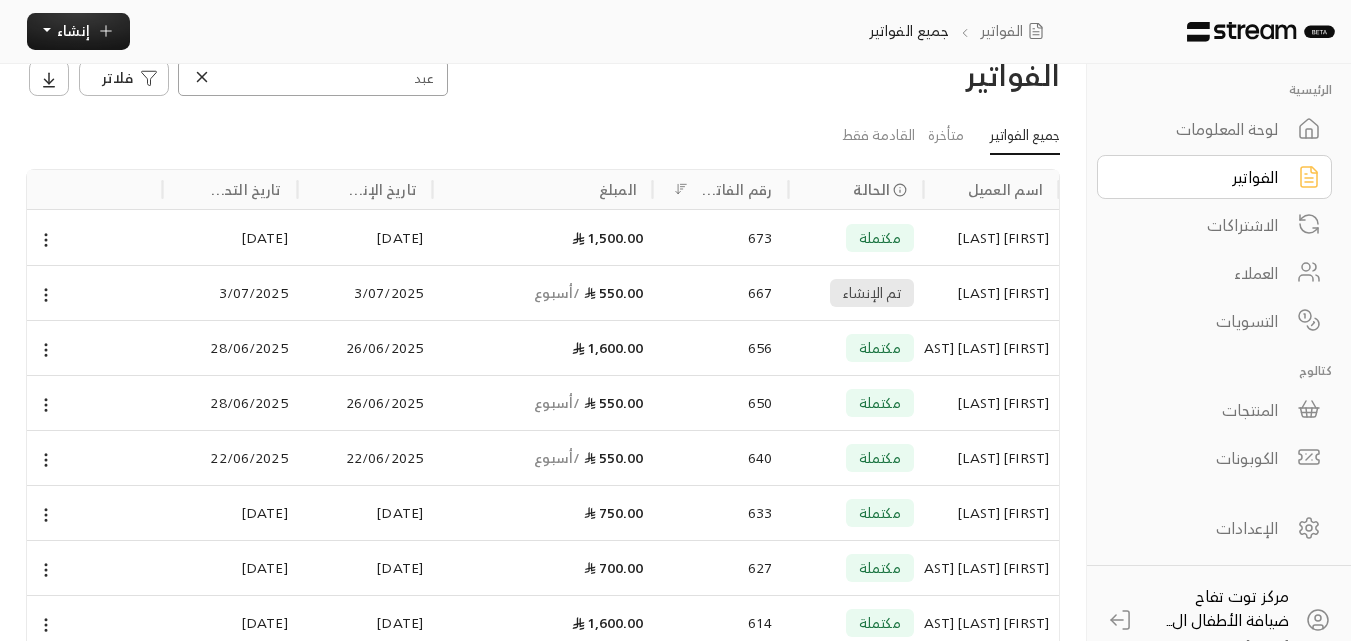 scroll, scrollTop: 0, scrollLeft: 0, axis: both 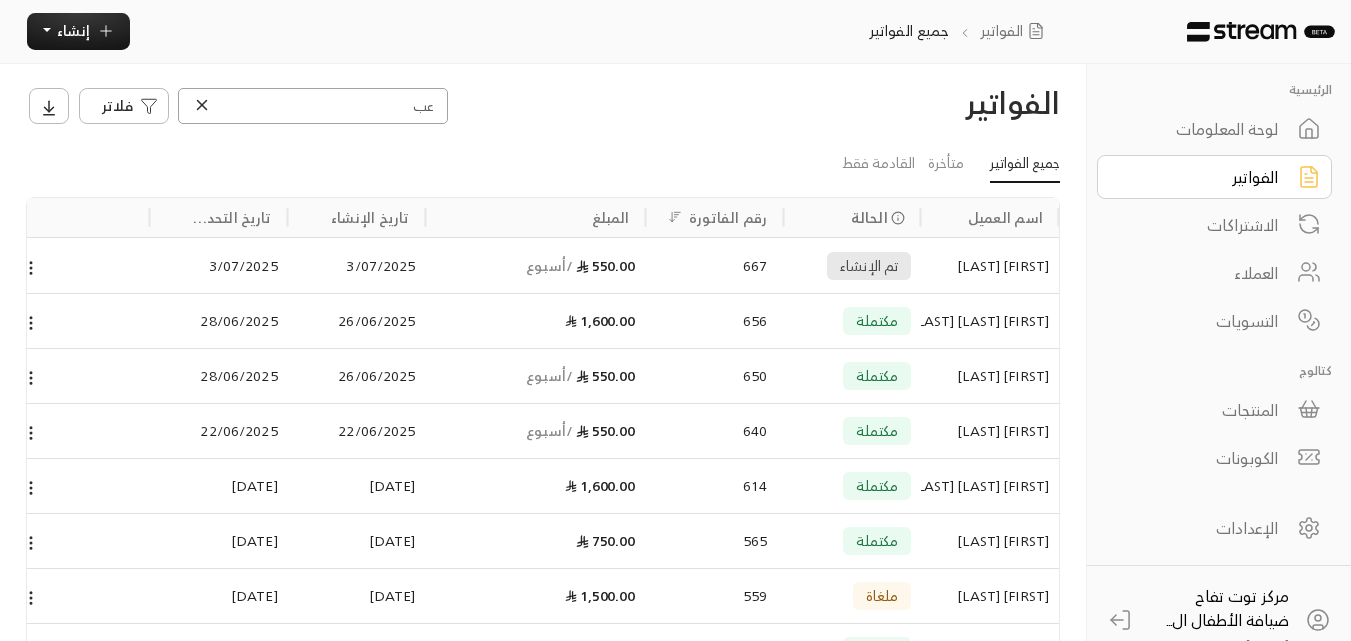 type on "ع" 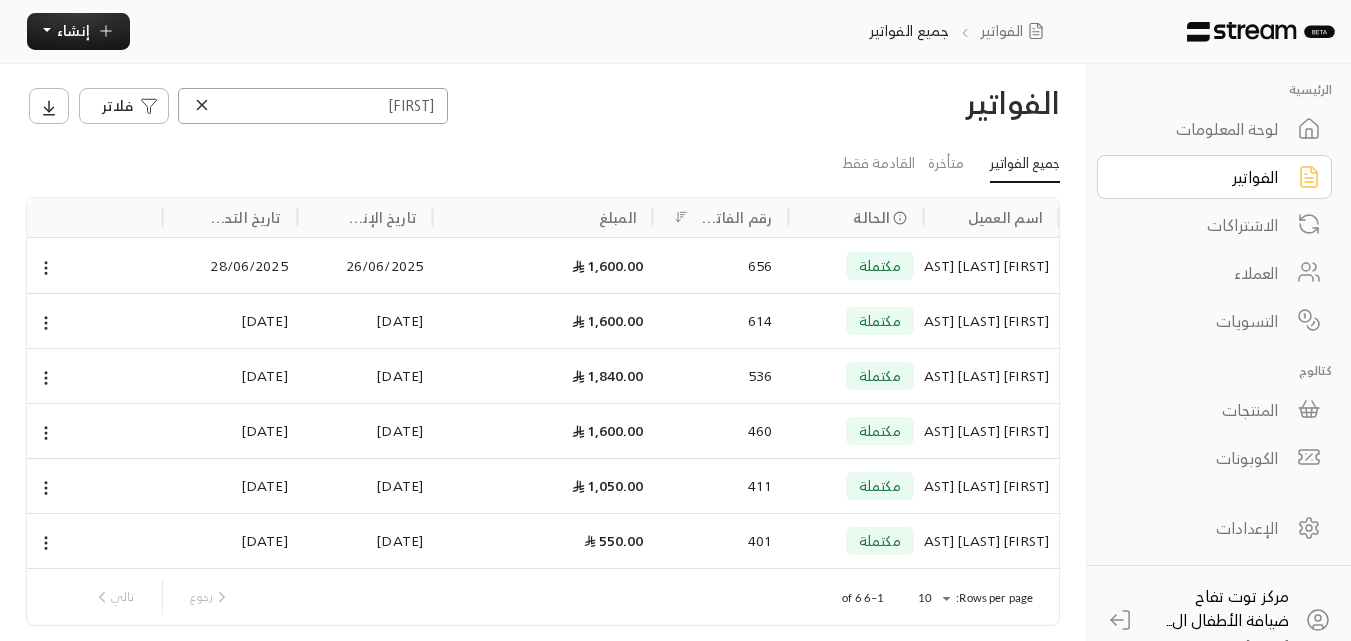 type on "السليم" 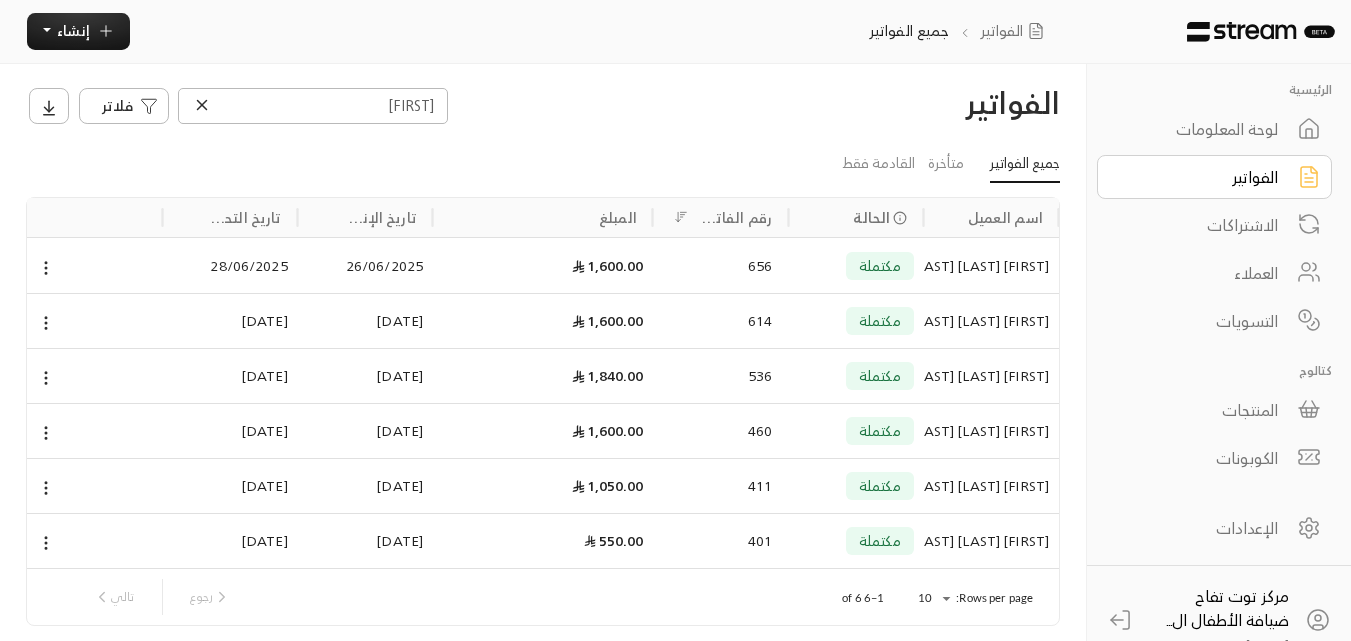 click on "[FIRST] [FIRST] [LAST]" at bounding box center (991, 266) 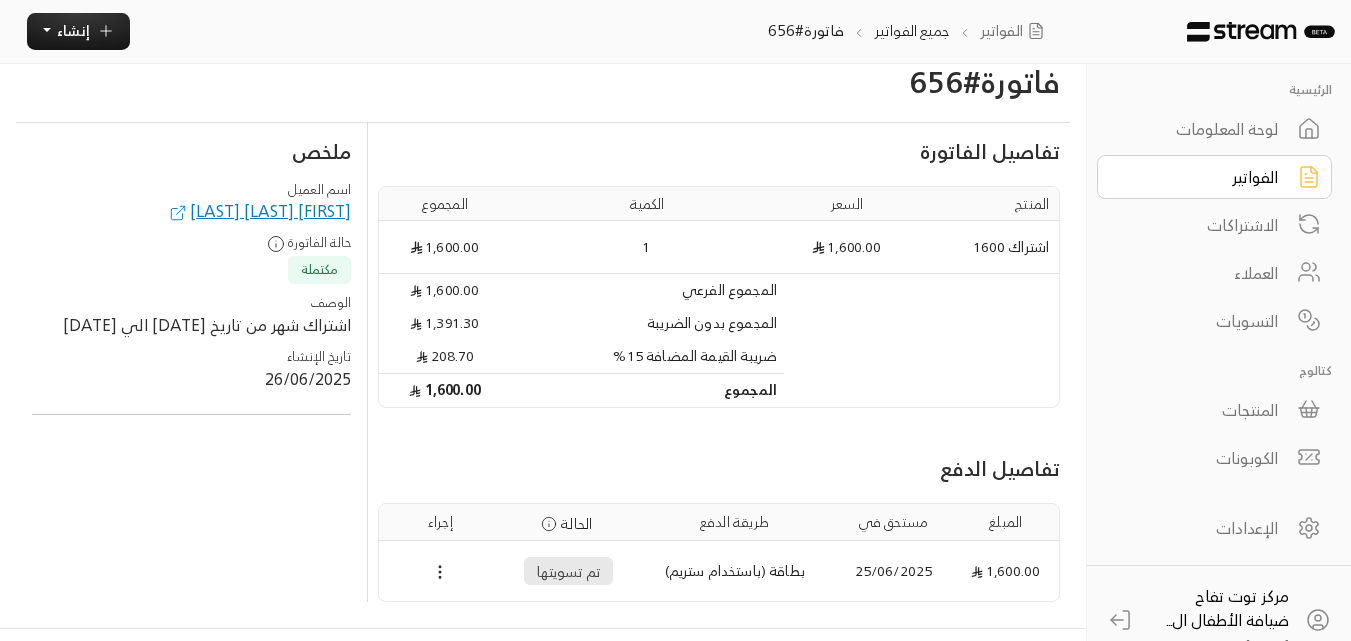 scroll, scrollTop: 0, scrollLeft: 0, axis: both 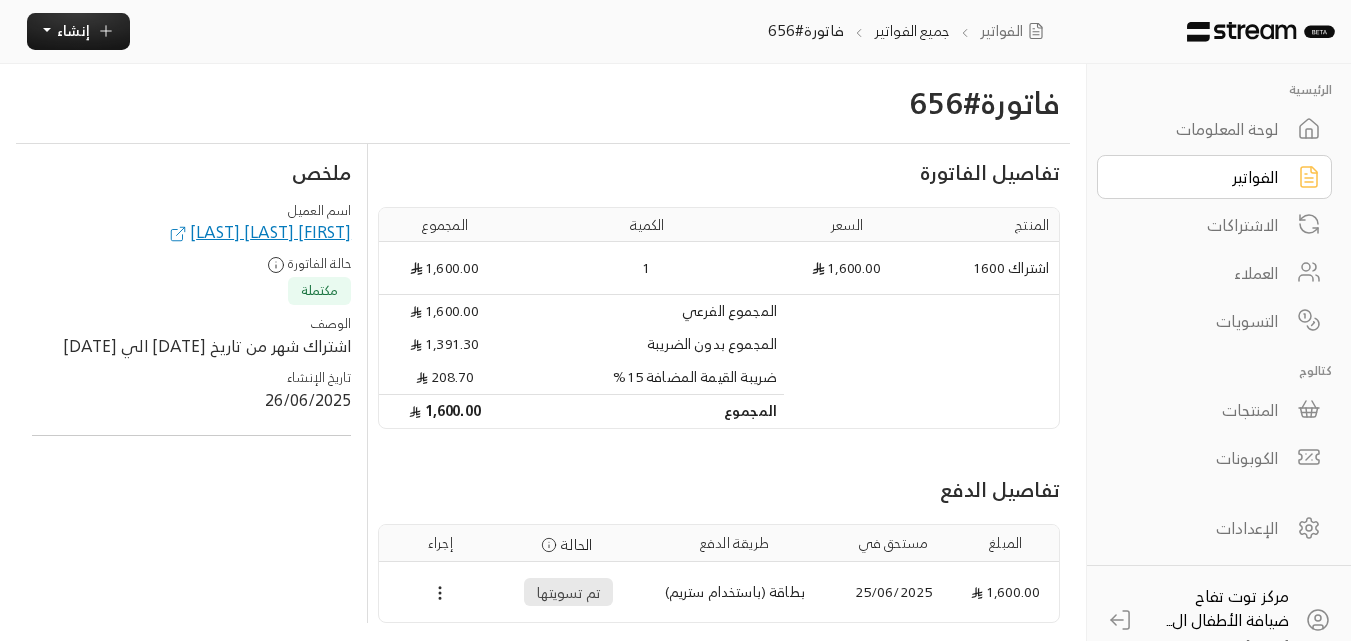 click on "الفواتير" at bounding box center (1201, 177) 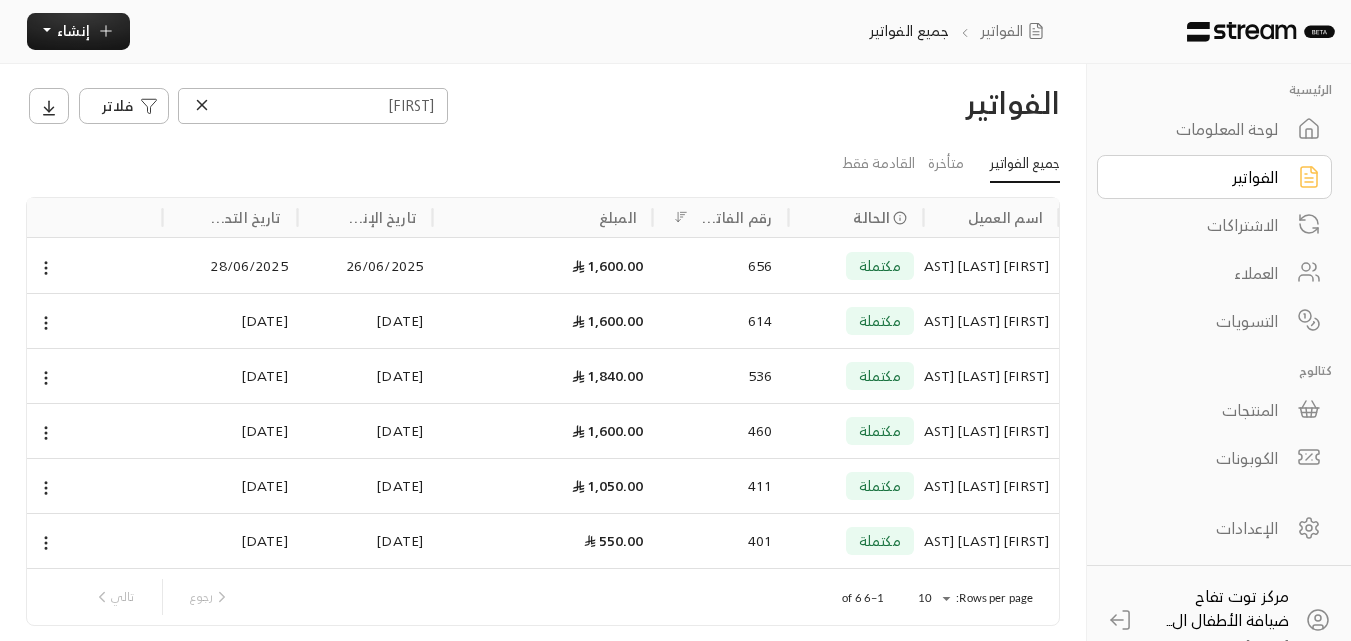 click 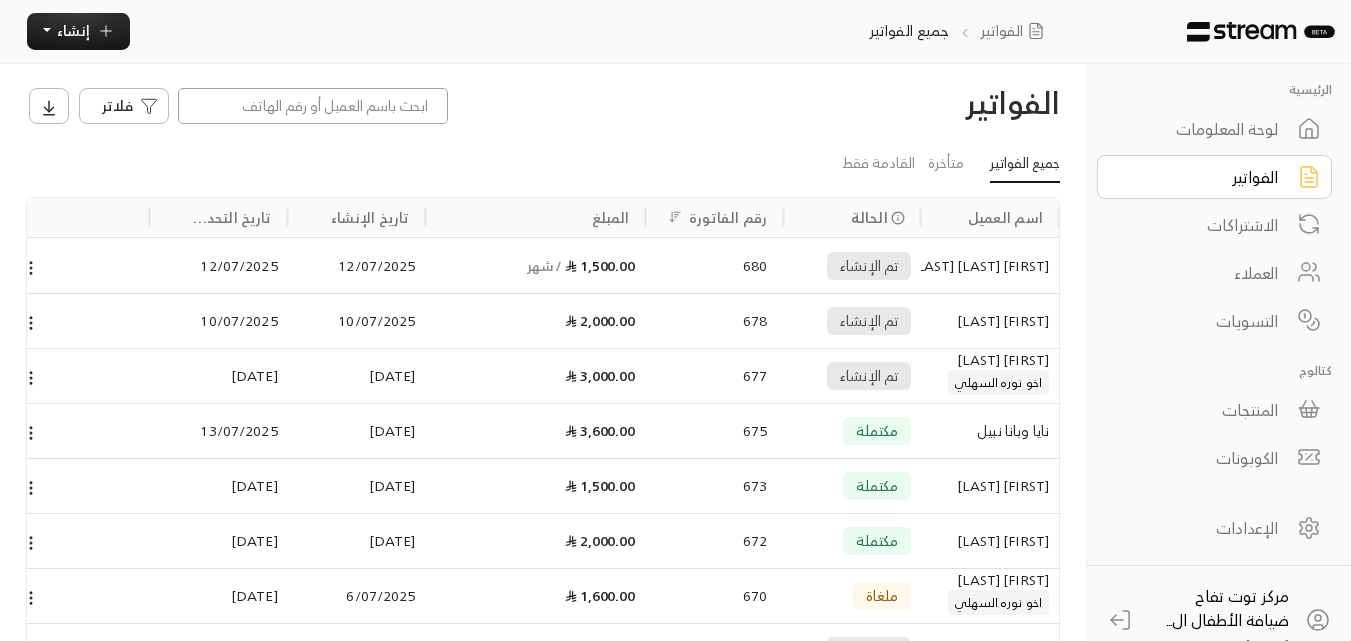 click at bounding box center (313, 106) 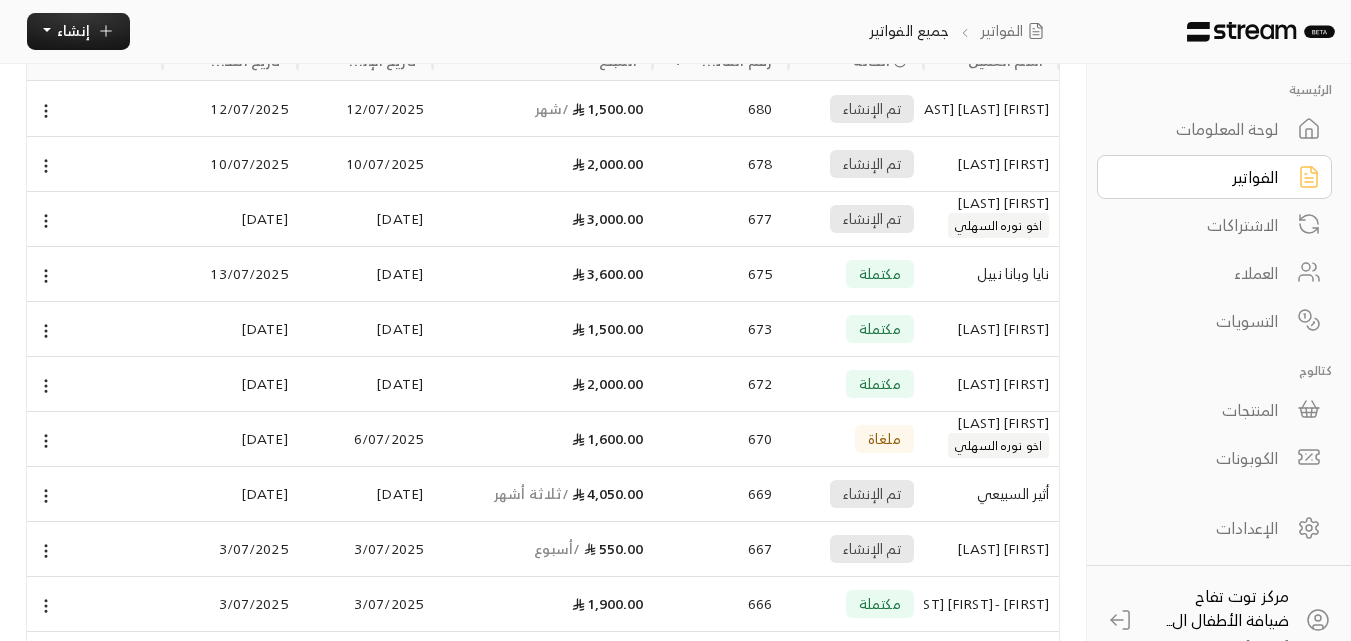 scroll, scrollTop: 192, scrollLeft: 0, axis: vertical 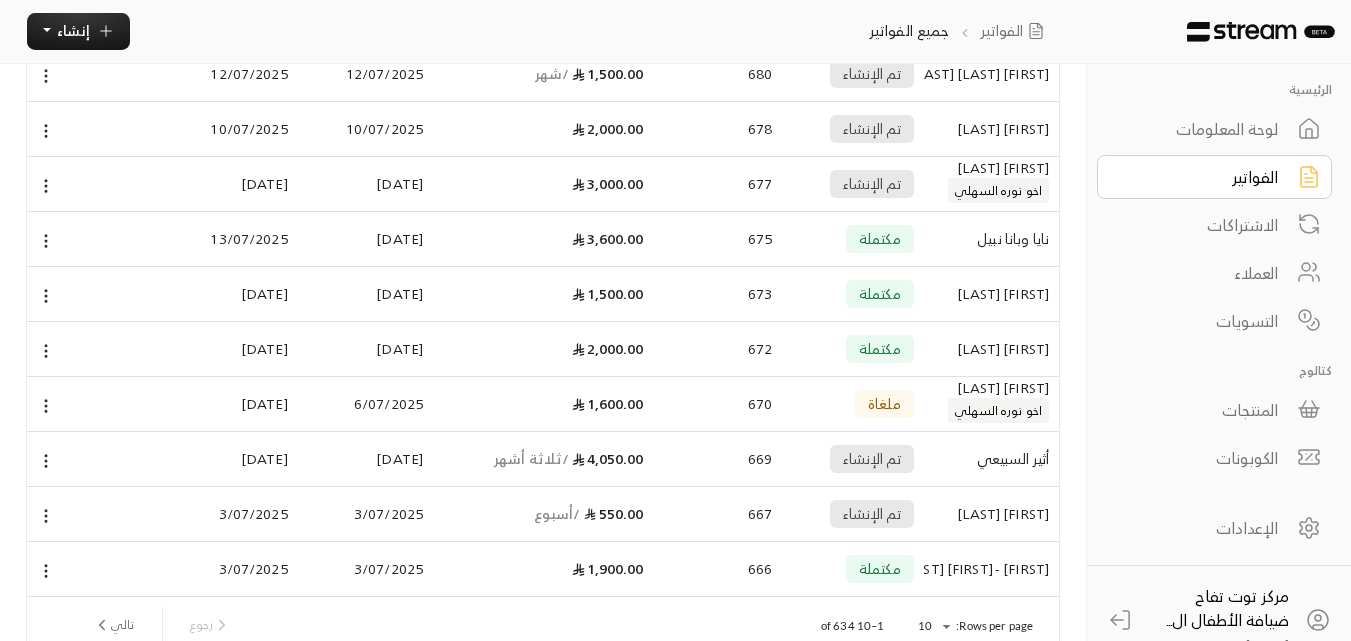 click on "نايا وبانا نبيل" at bounding box center [991, 239] 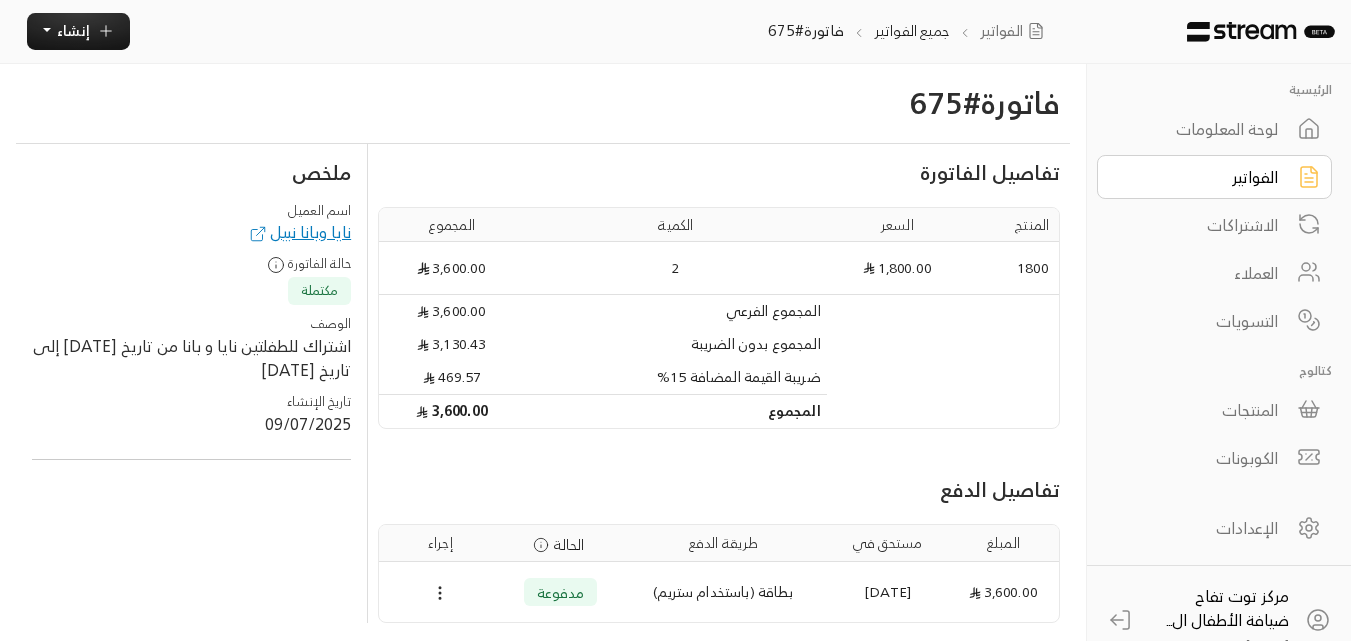 scroll, scrollTop: 69, scrollLeft: 0, axis: vertical 